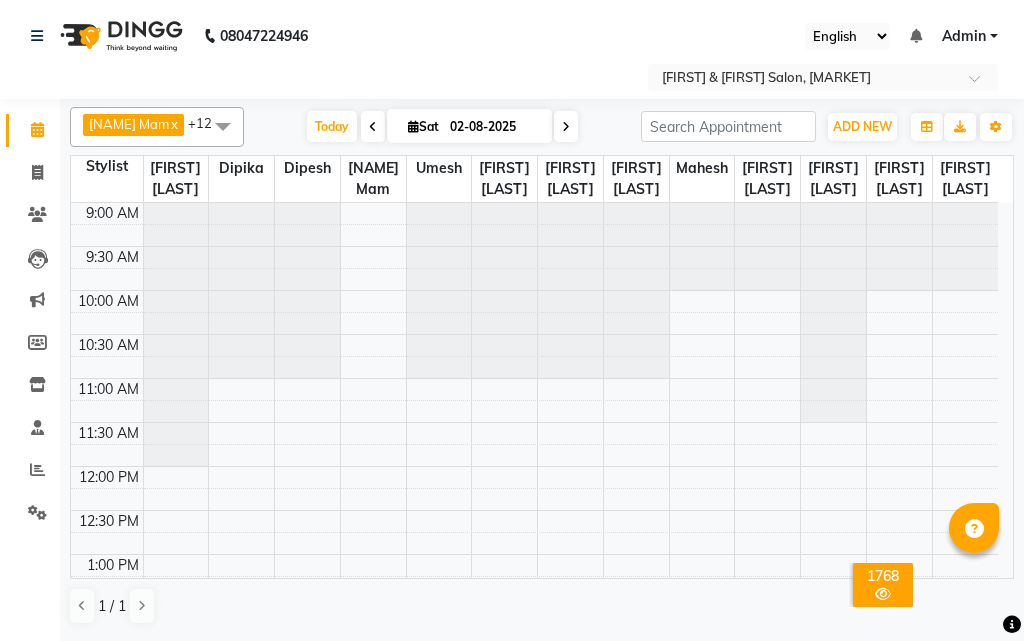 scroll, scrollTop: 0, scrollLeft: 0, axis: both 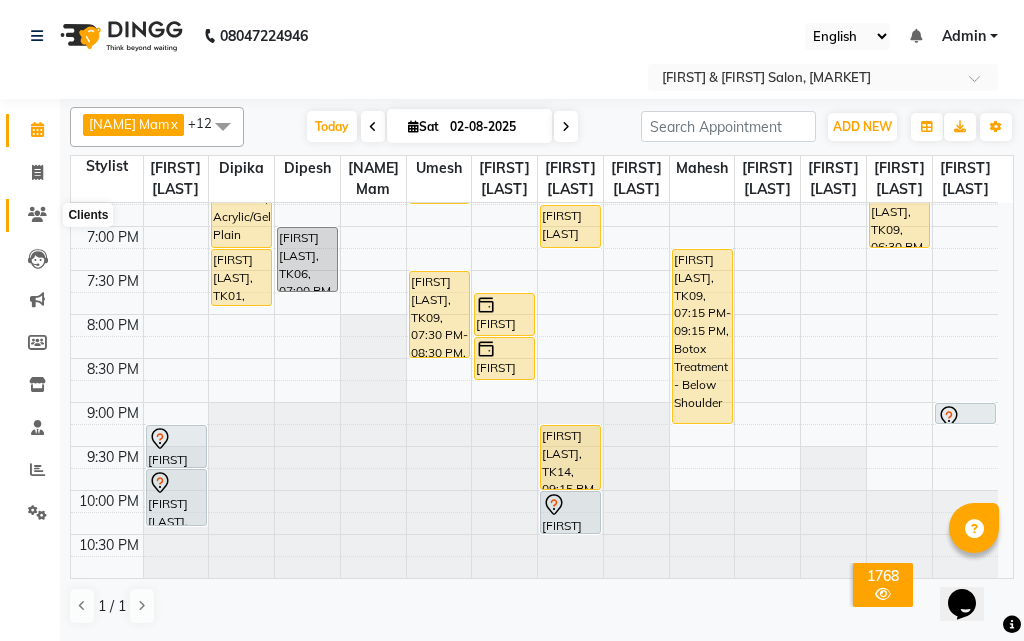 click 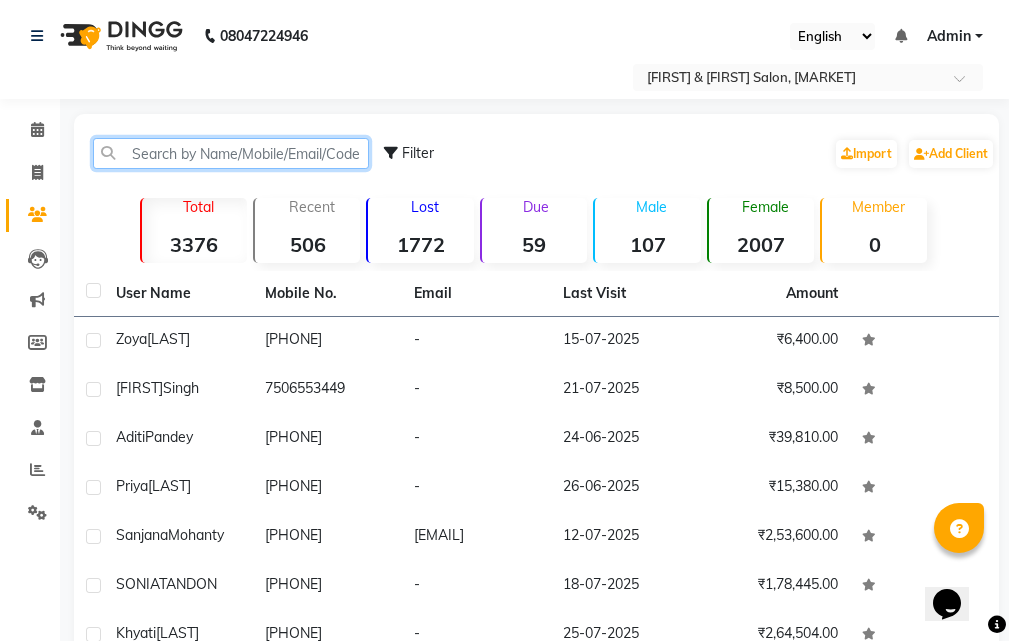 click 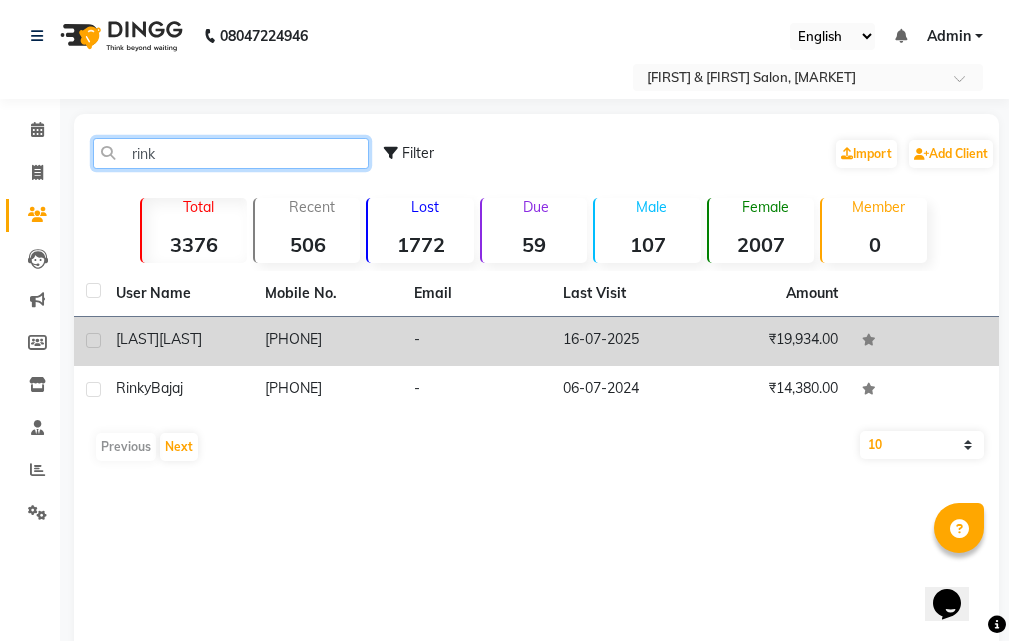 type on "rink" 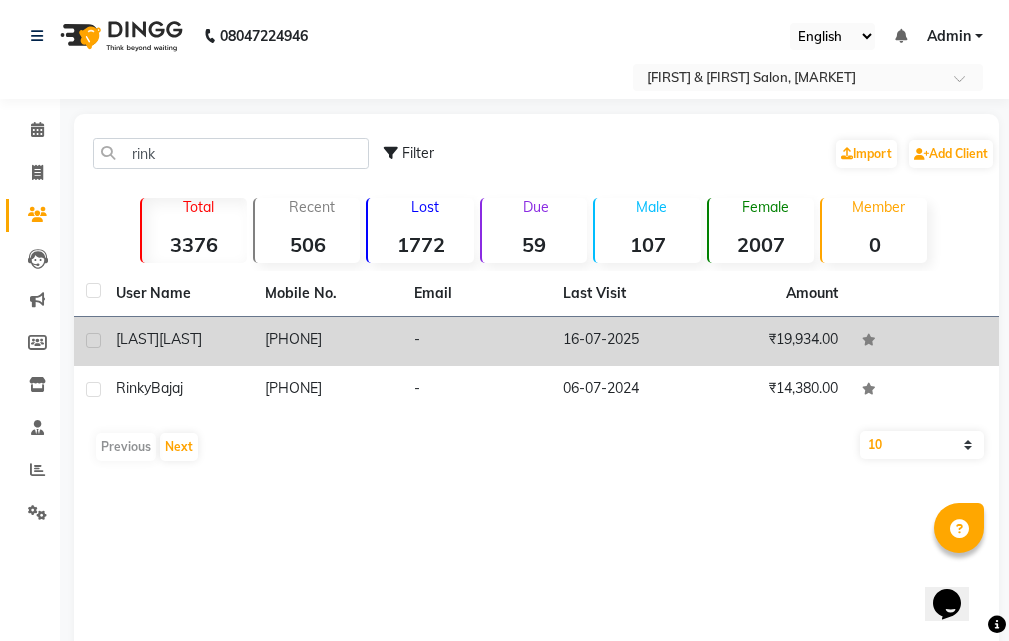 click 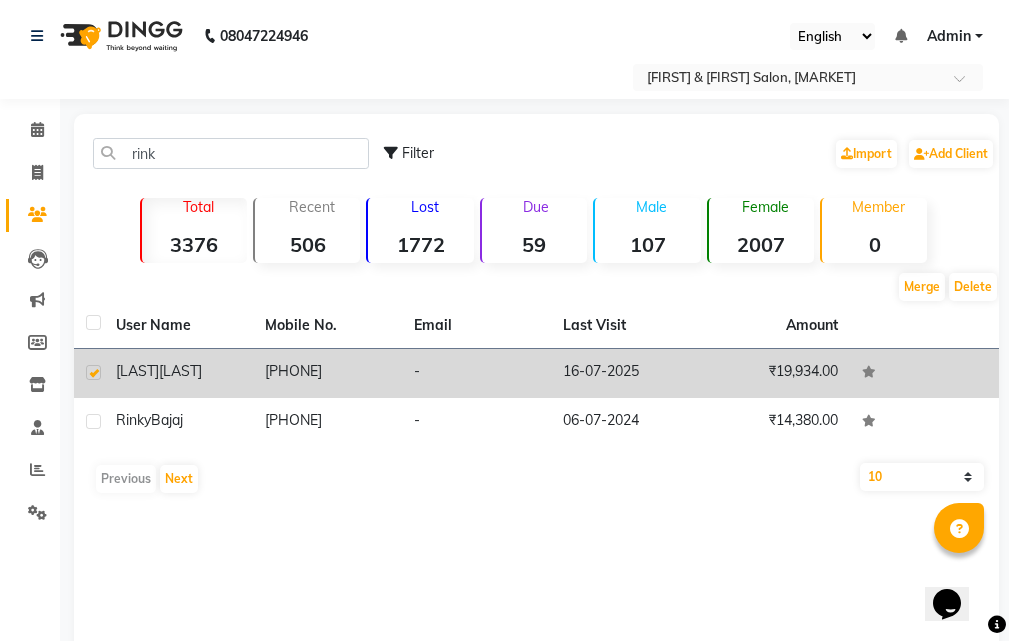 click on "[LAST]" 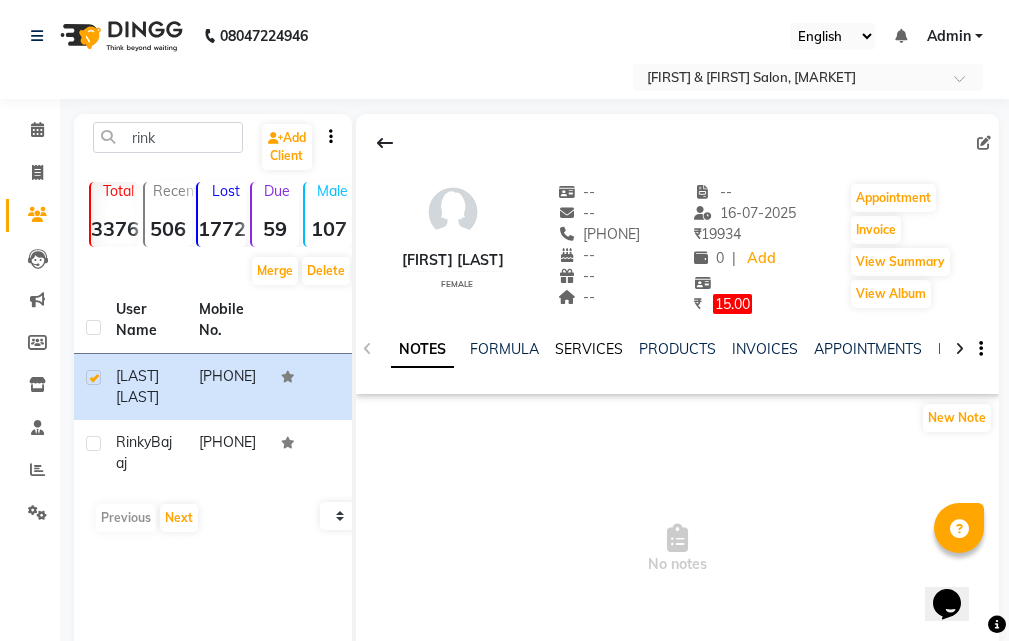 click on "SERVICES" 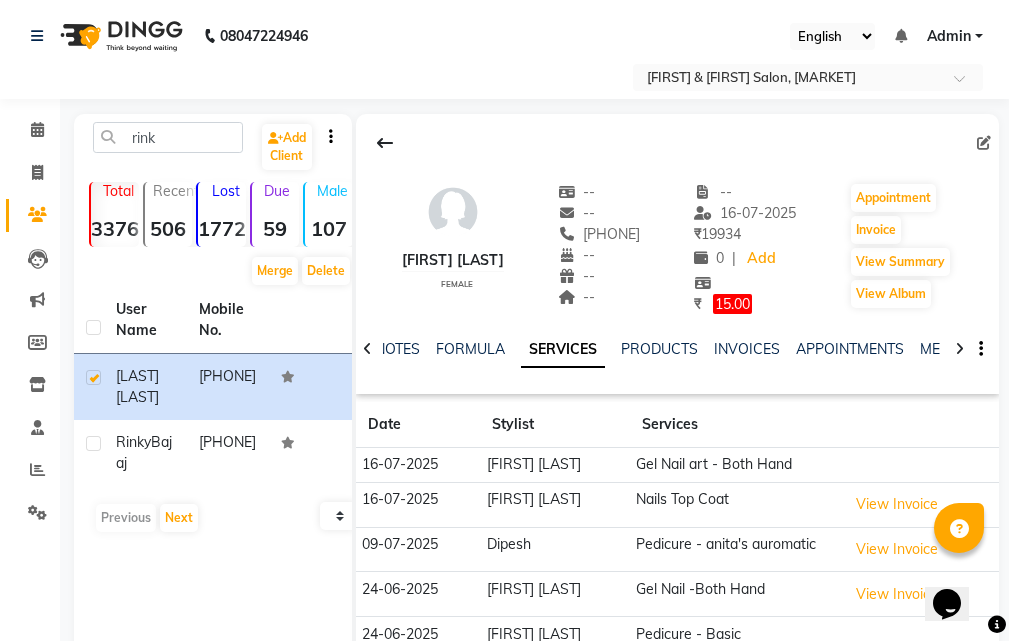scroll, scrollTop: 100, scrollLeft: 0, axis: vertical 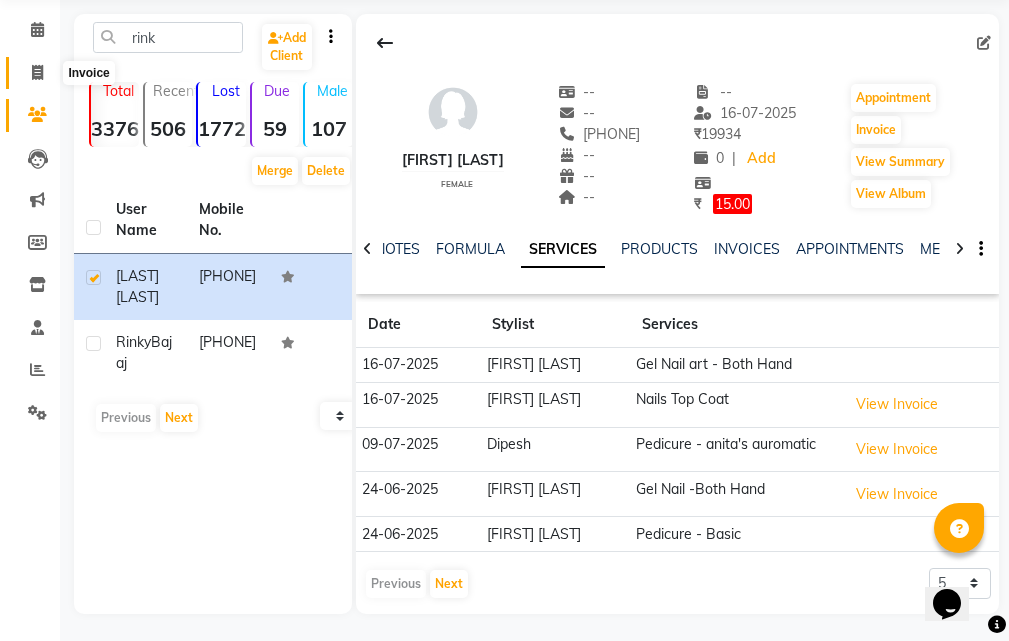click 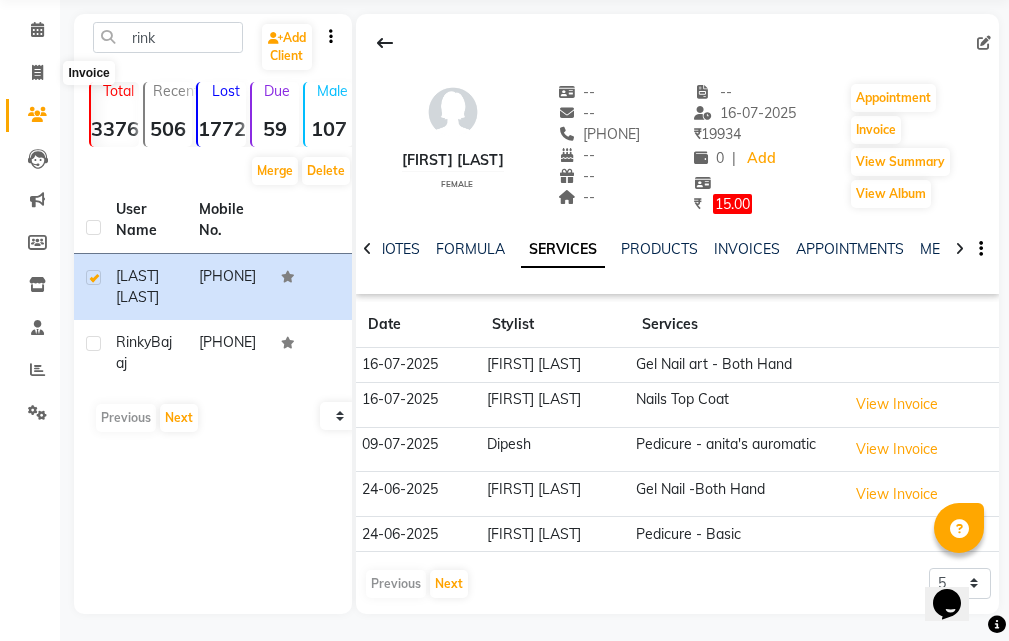 select on "541" 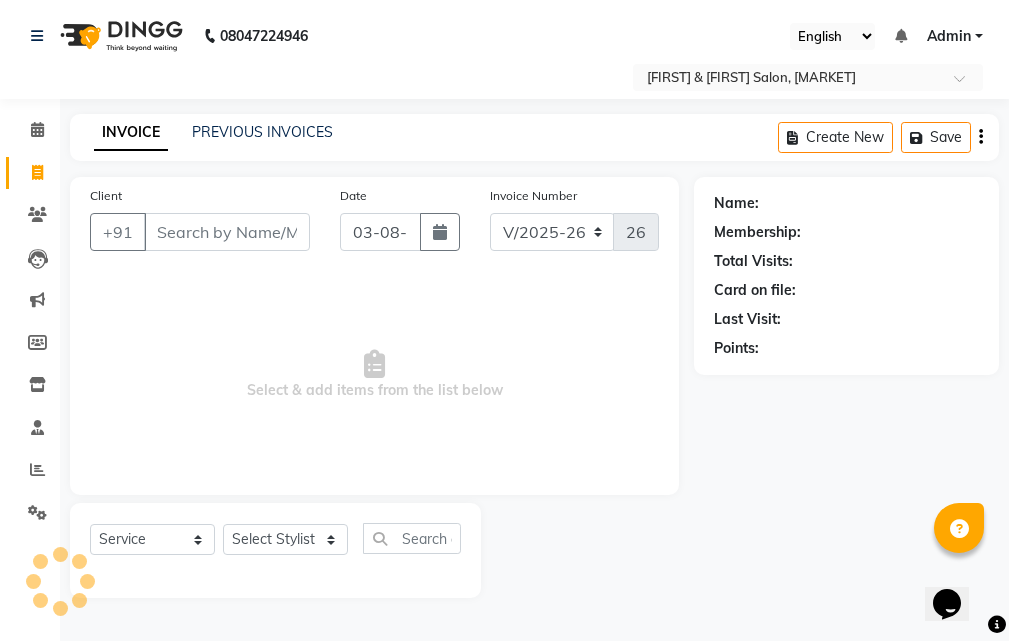 scroll, scrollTop: 0, scrollLeft: 0, axis: both 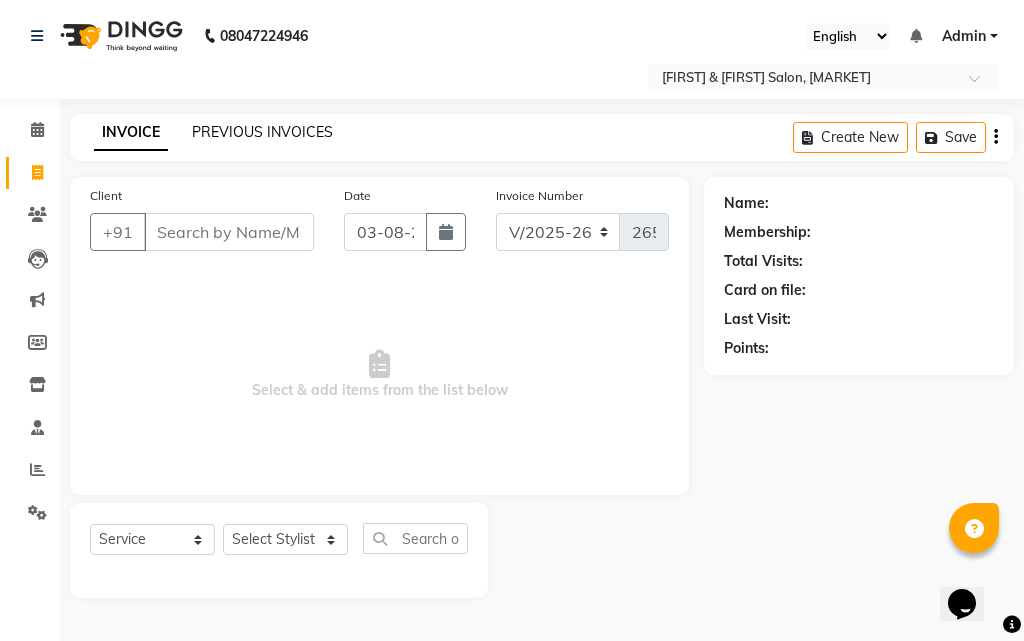 click on "PREVIOUS INVOICES" 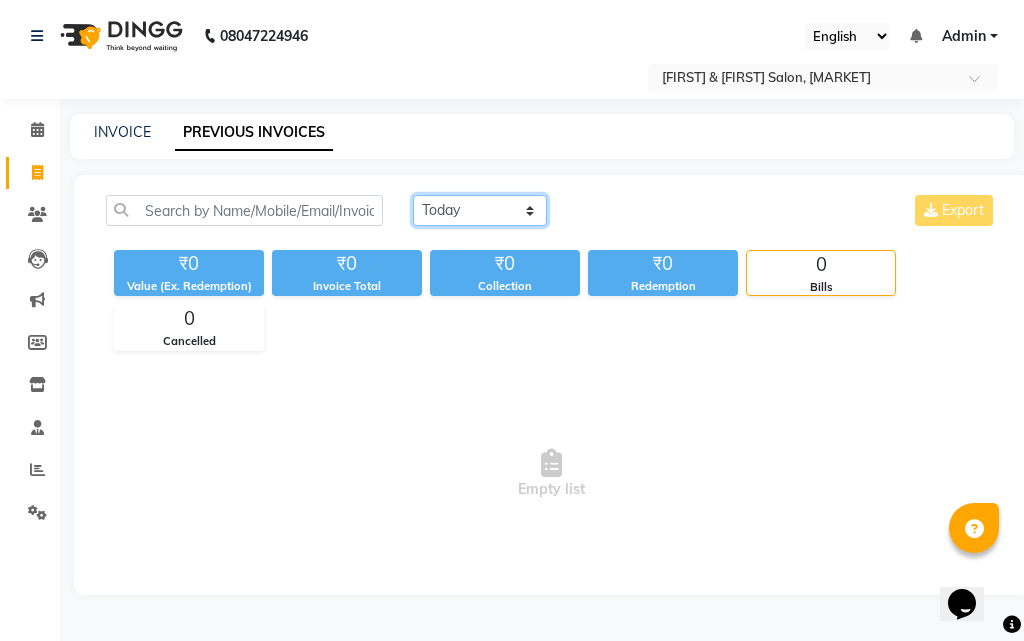 drag, startPoint x: 532, startPoint y: 209, endPoint x: 522, endPoint y: 214, distance: 11.18034 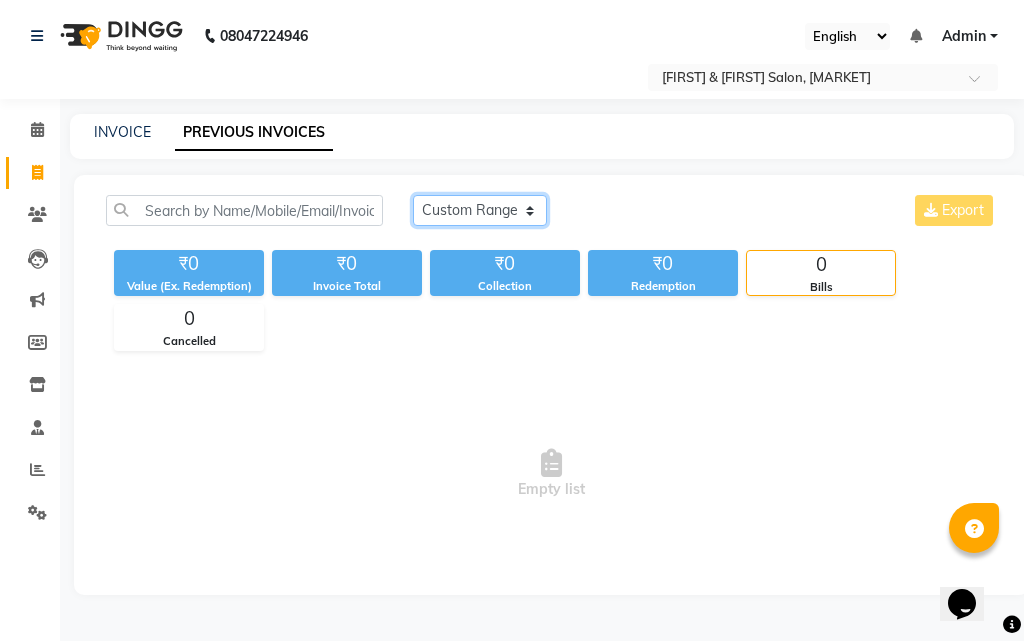click on "Today Yesterday Custom Range" 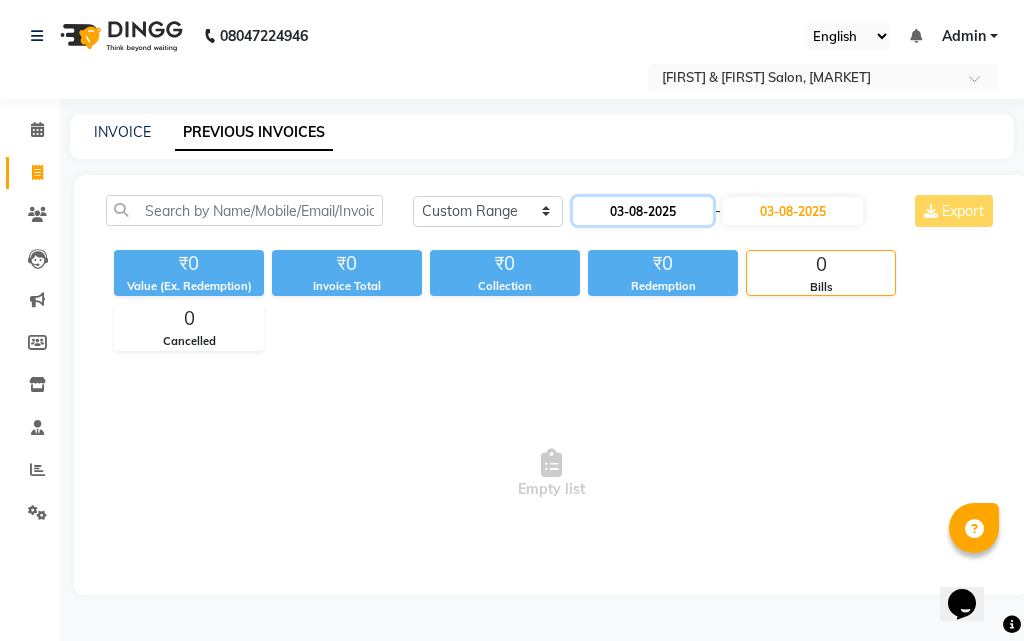 click on "03-08-2025" 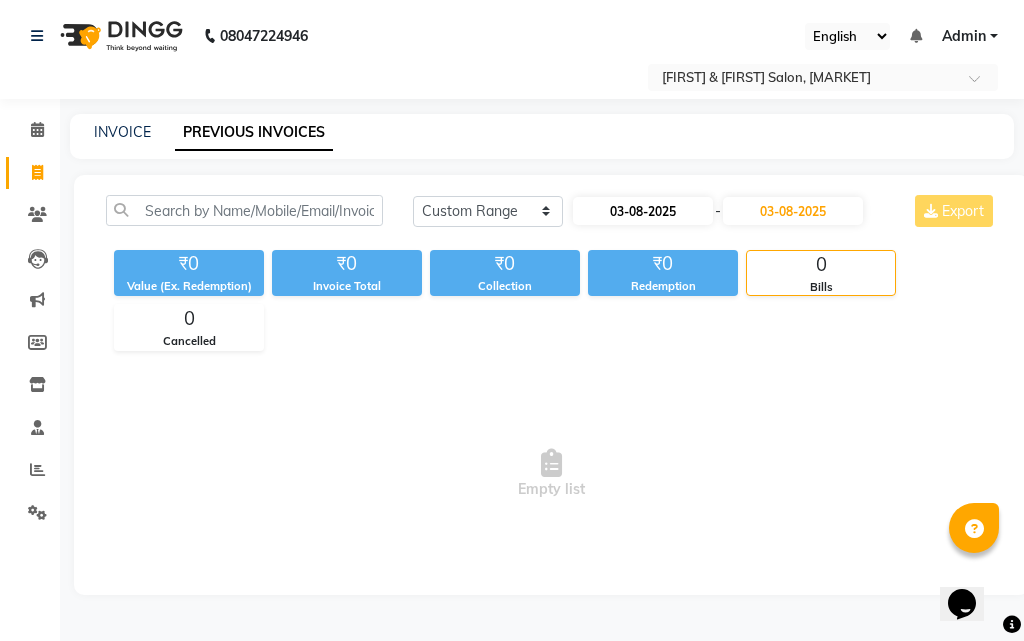 select on "8" 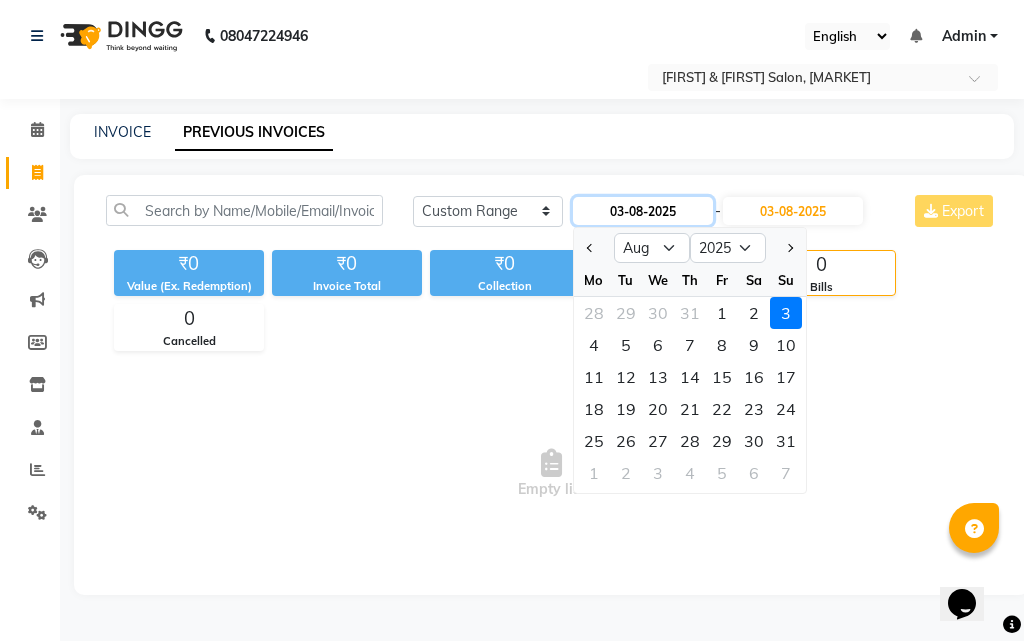 click on "03-08-2025" 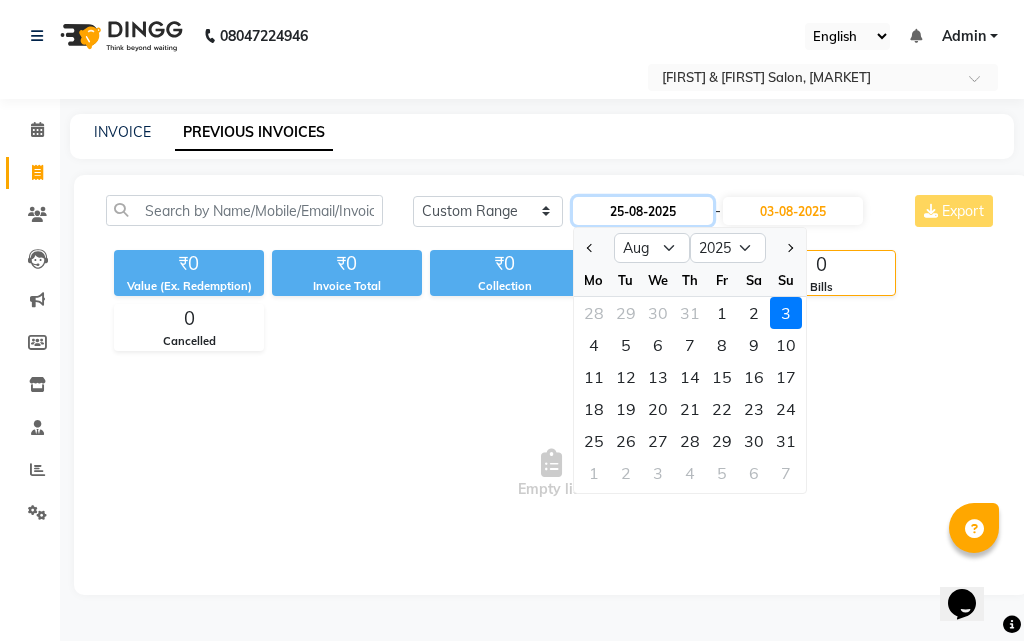 click on "25-08-2025" 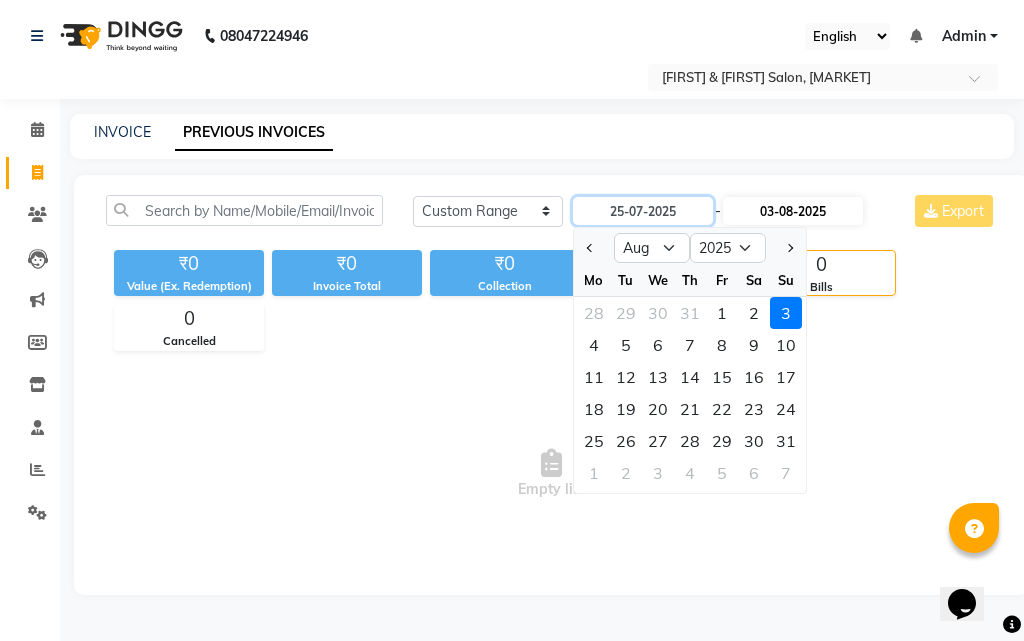 type on "25-07-2025" 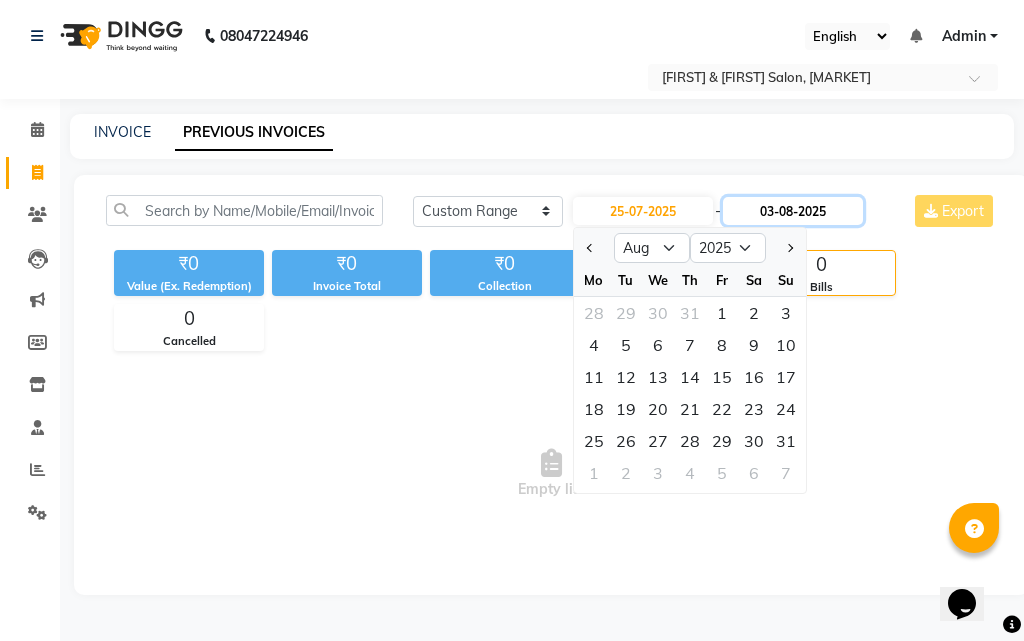 click on "03-08-2025" 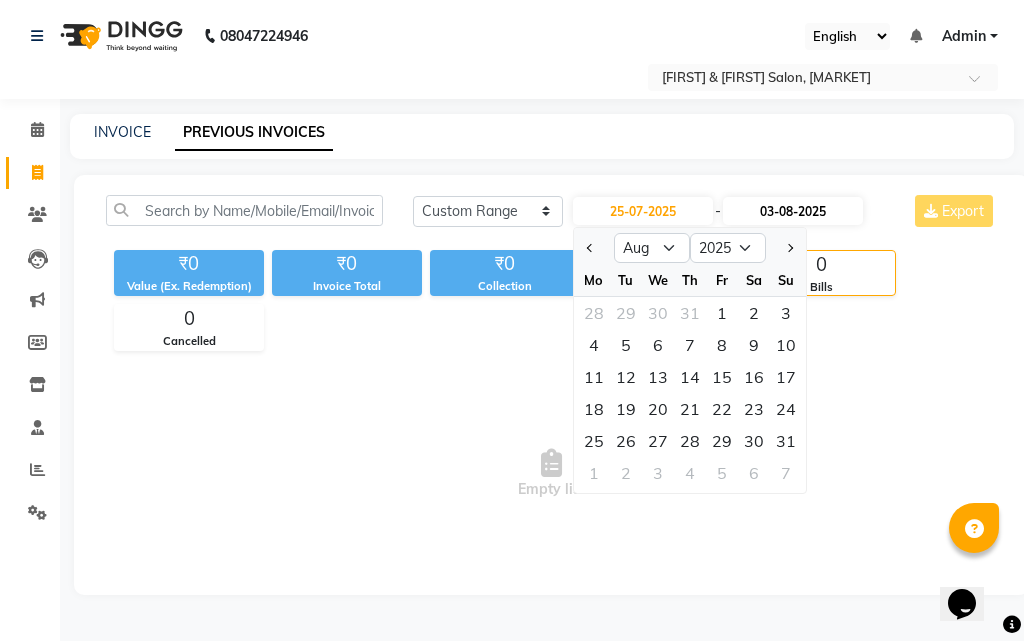 select on "8" 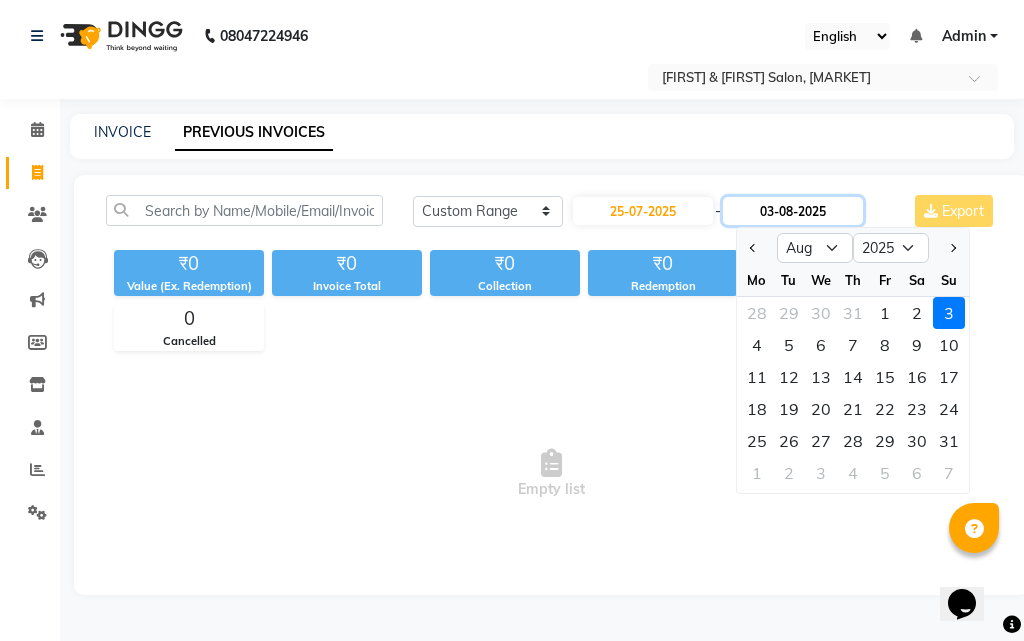 click on "03-08-2025" 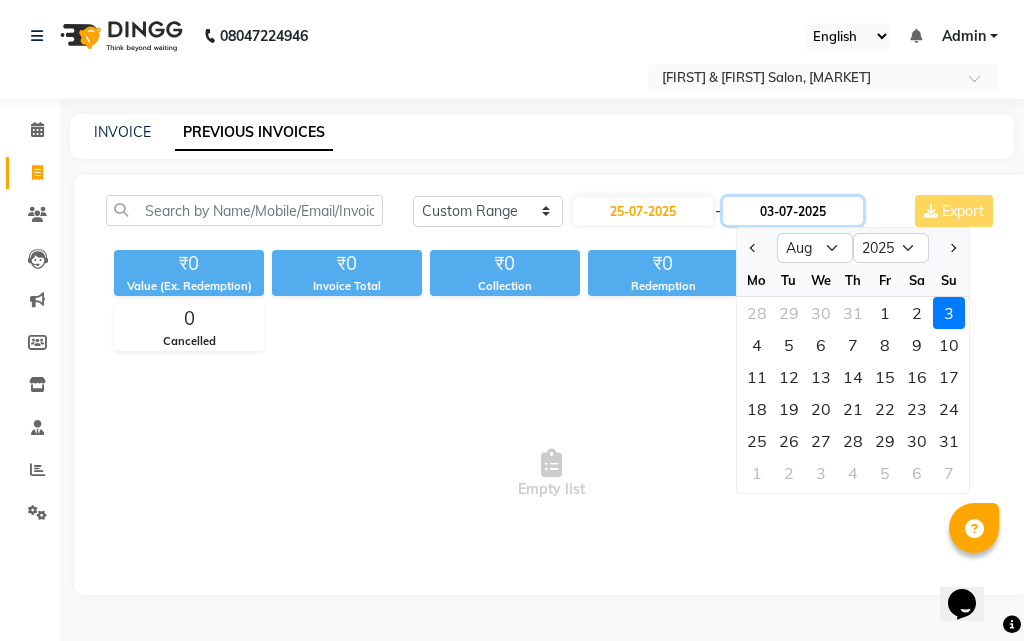 click on "03-07-2025" 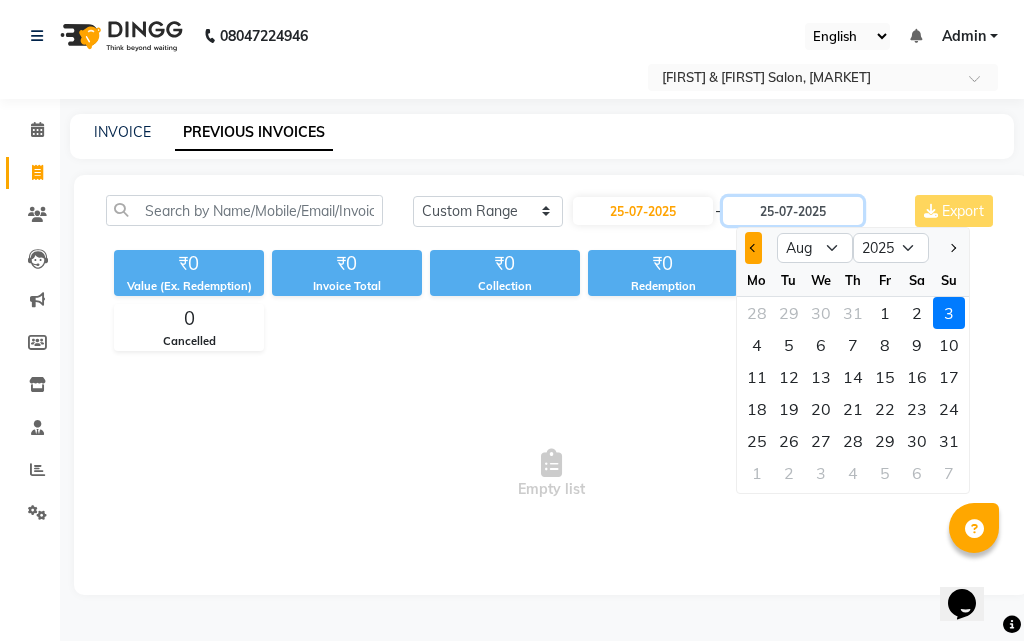 type on "25-07-2025" 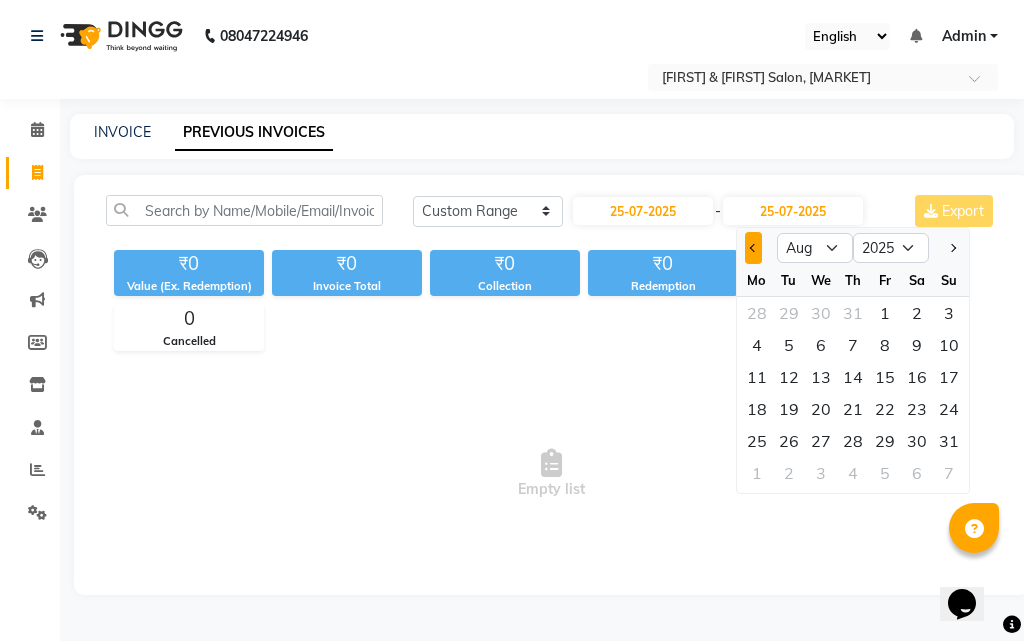 click 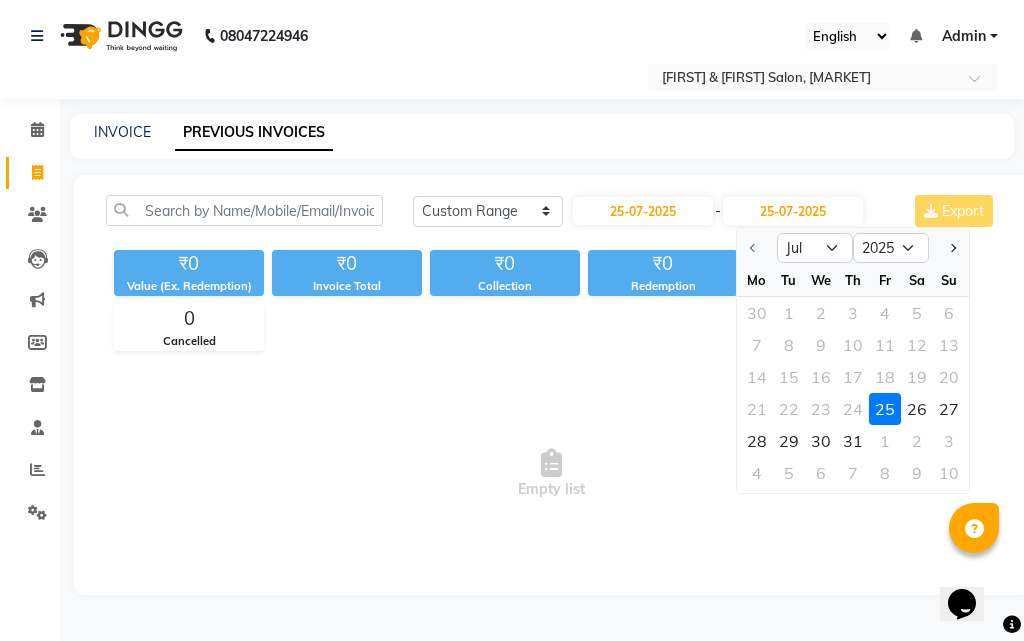 click on "25" 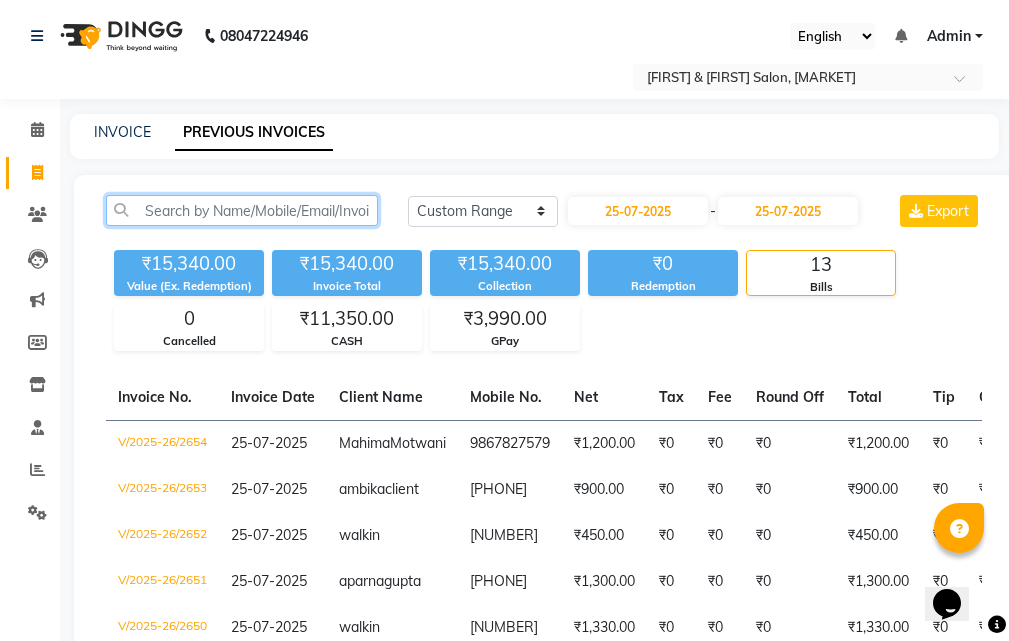 click 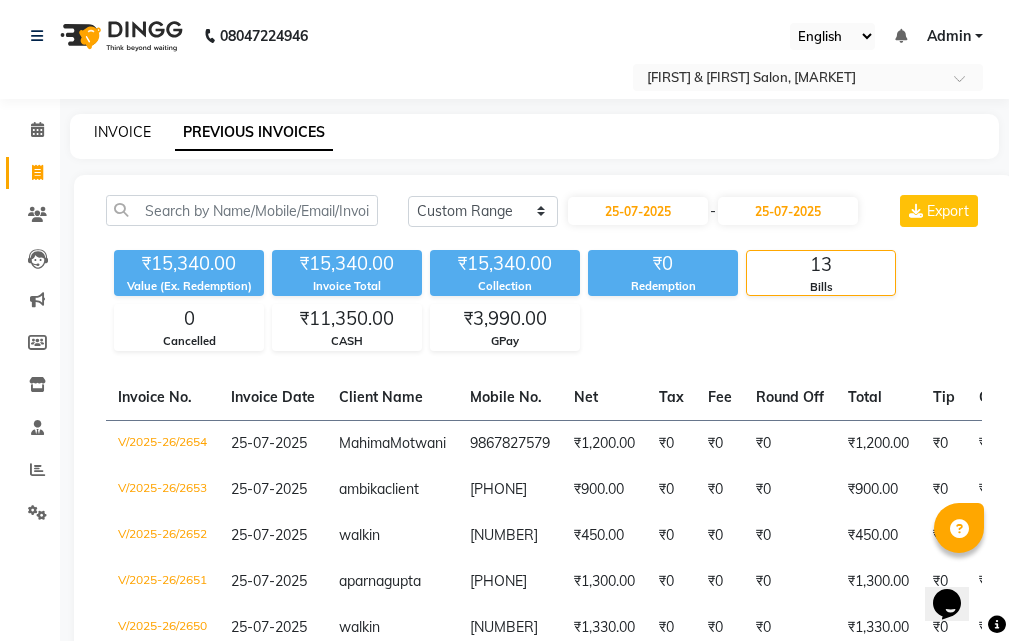 click on "INVOICE" 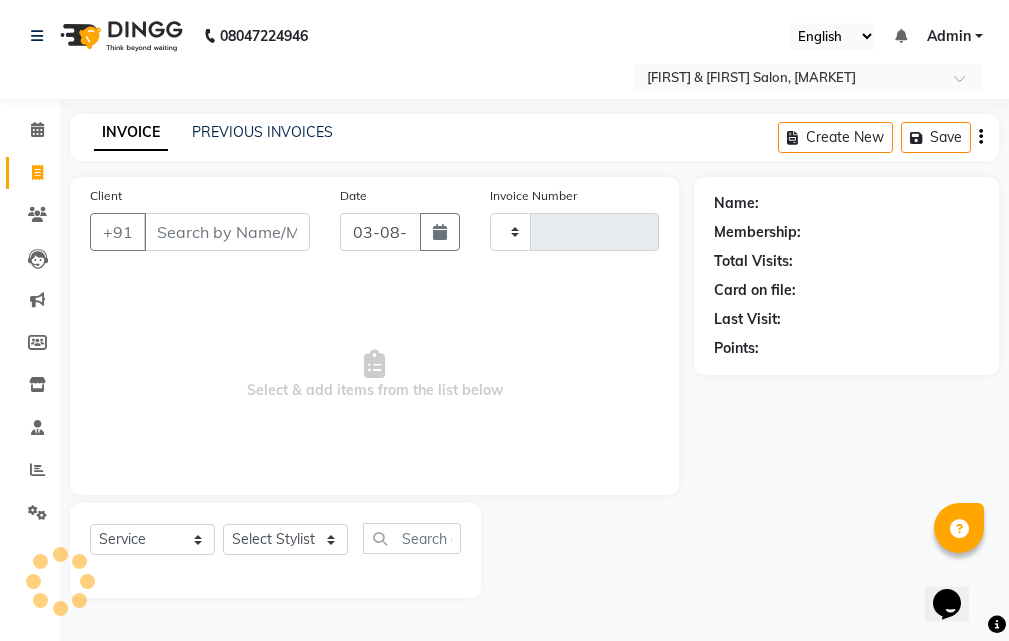 type on "2655" 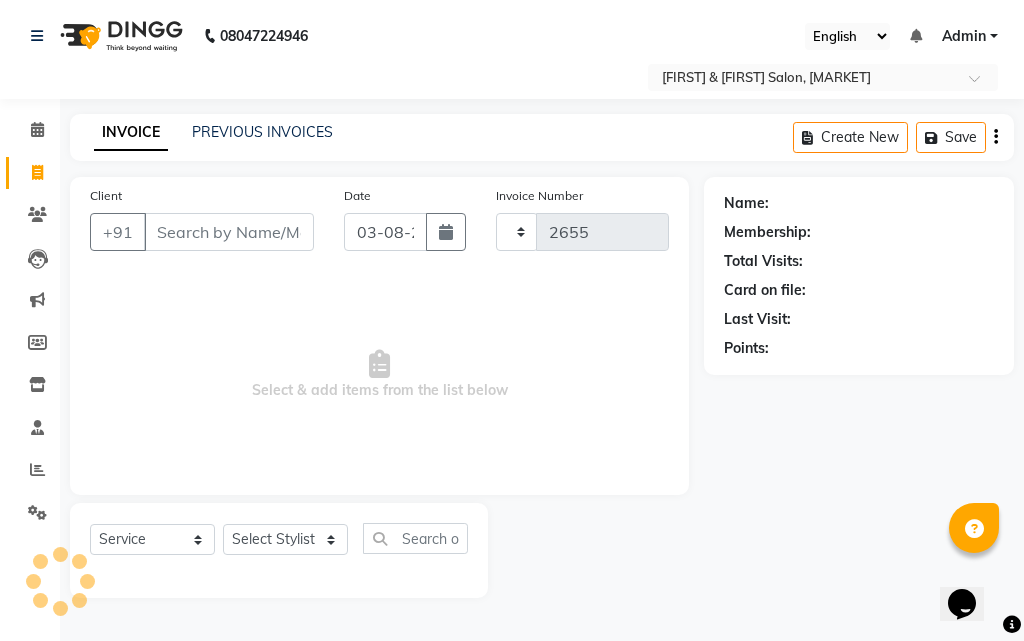 select on "541" 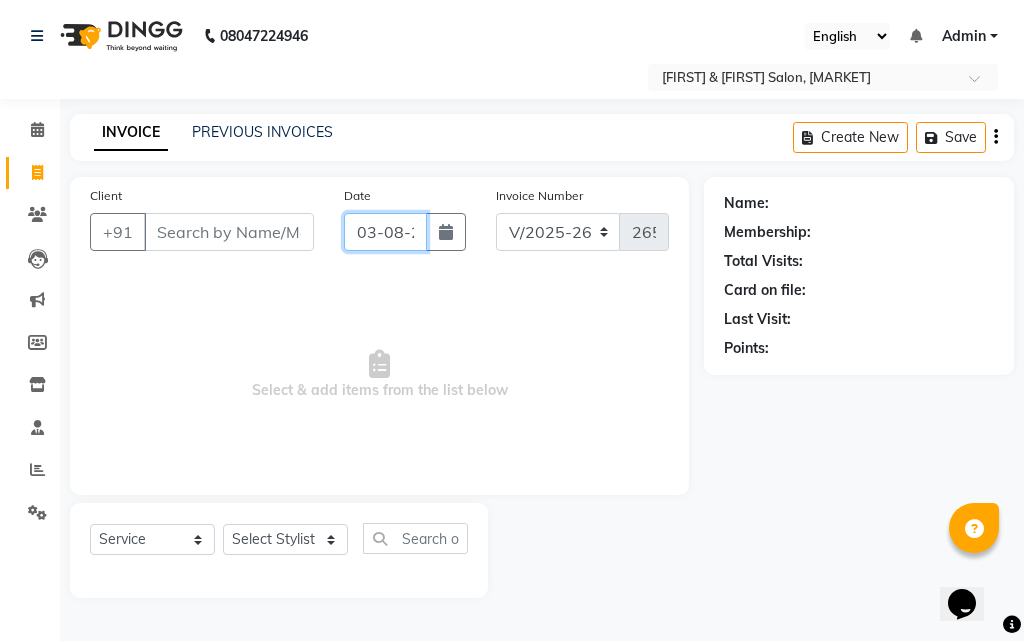 click on "03-08-2025" 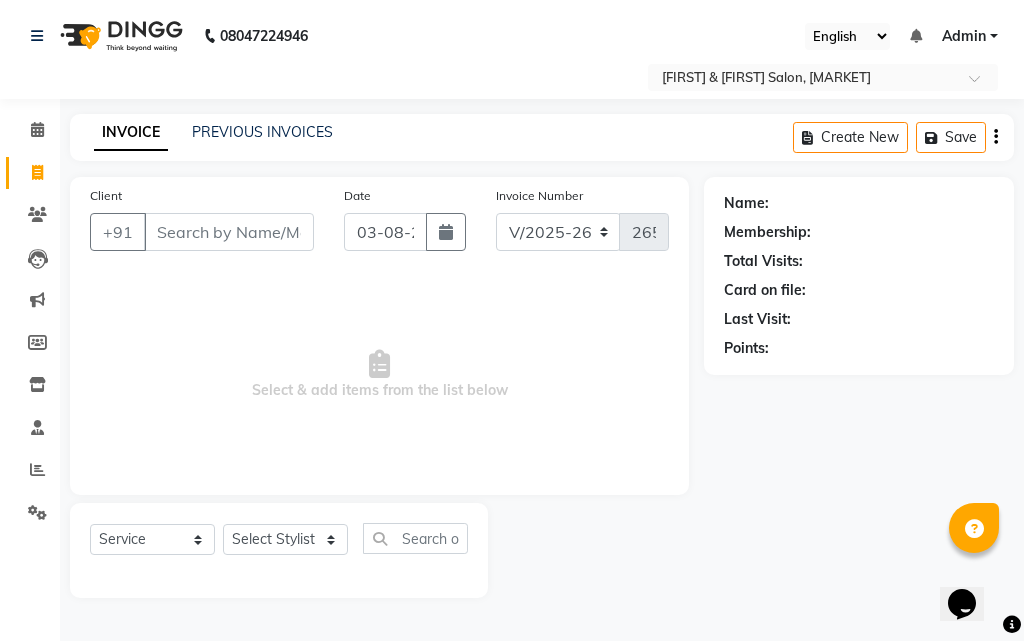 select on "8" 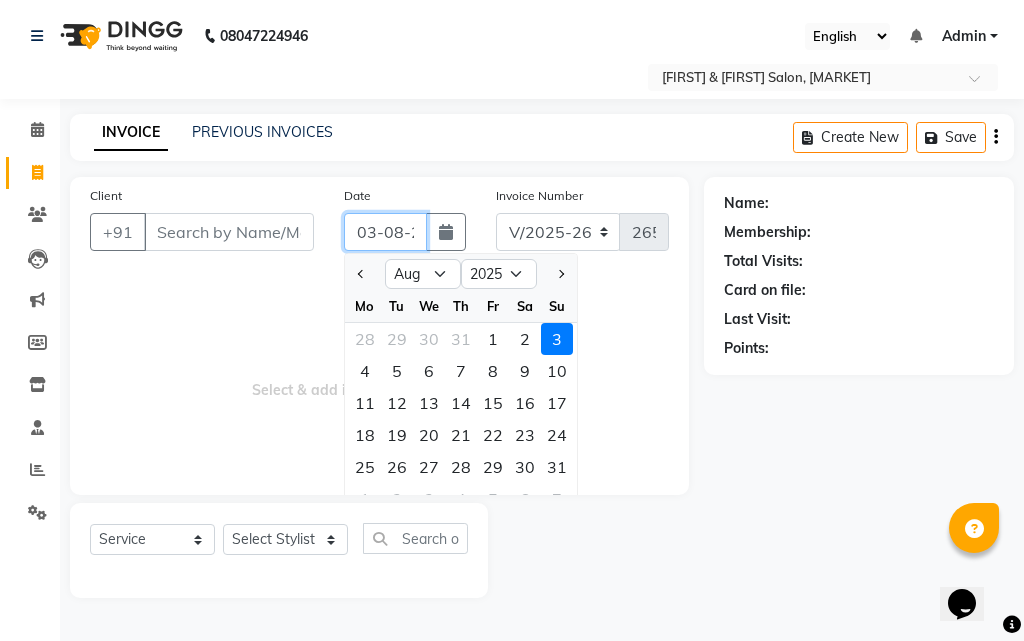 click on "03-08-2025" 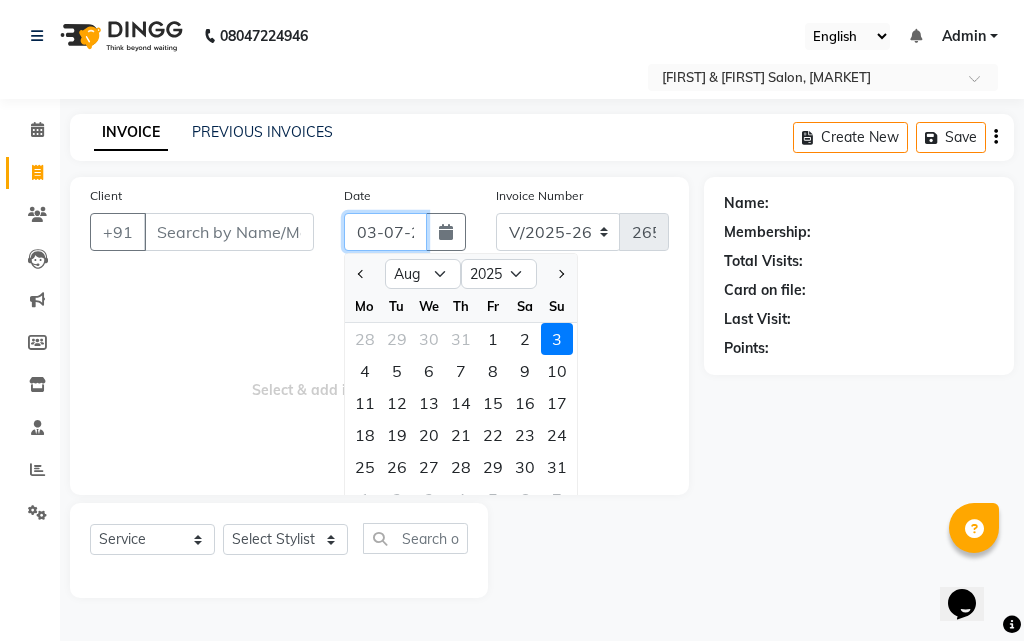 click on "03-07-2025" 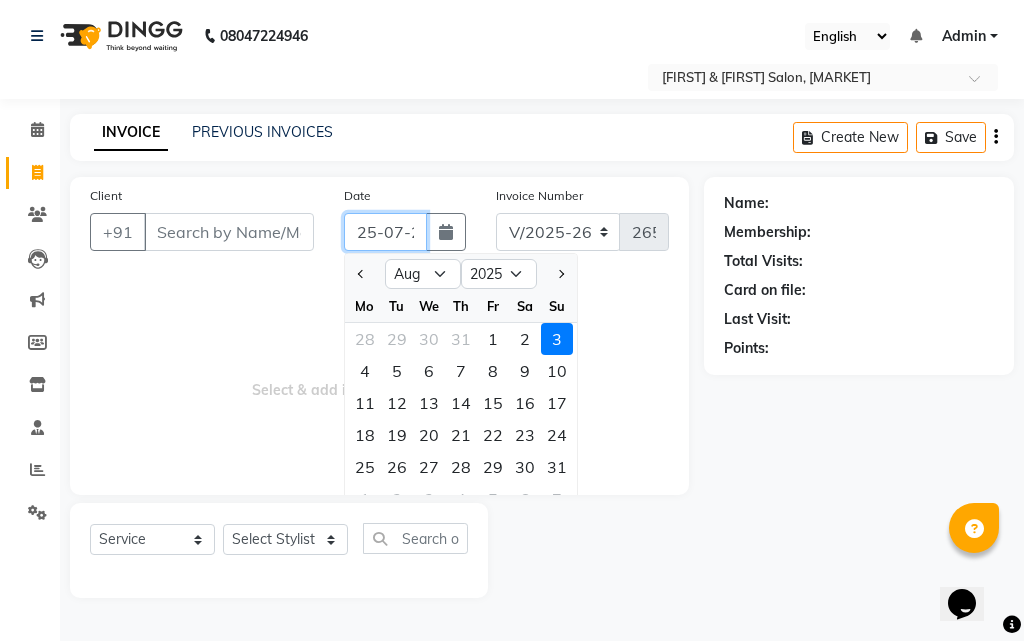 type on "25-07-2025" 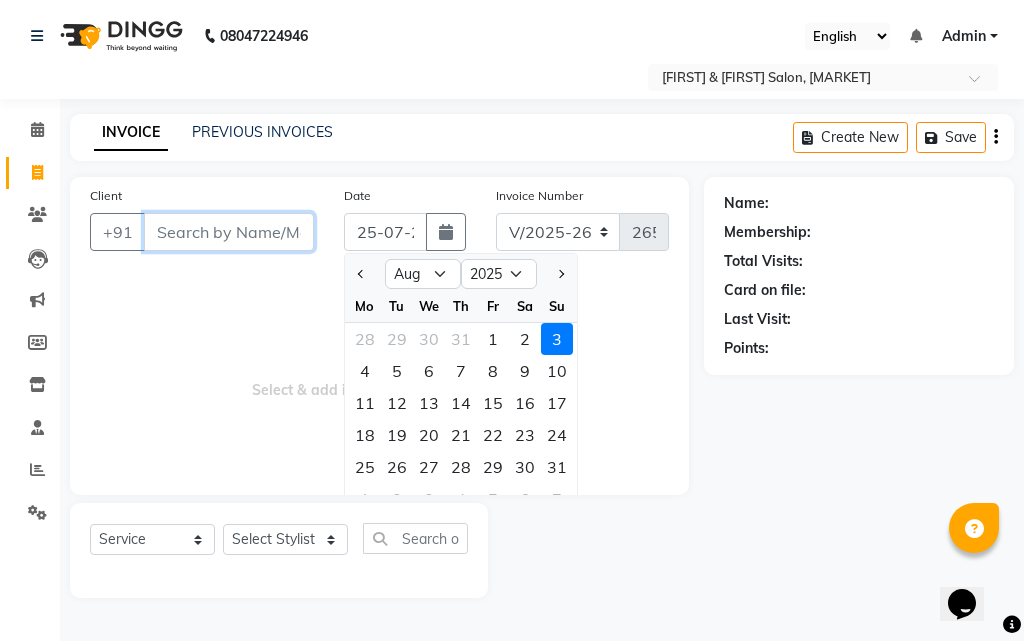 click on "Client" at bounding box center (229, 232) 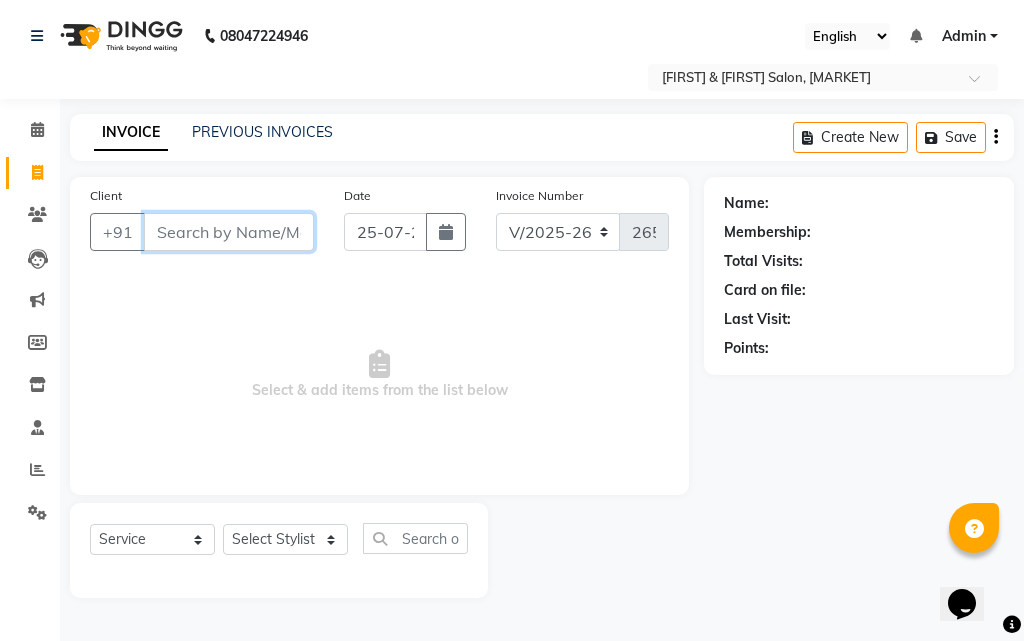 click on "Client" at bounding box center (229, 232) 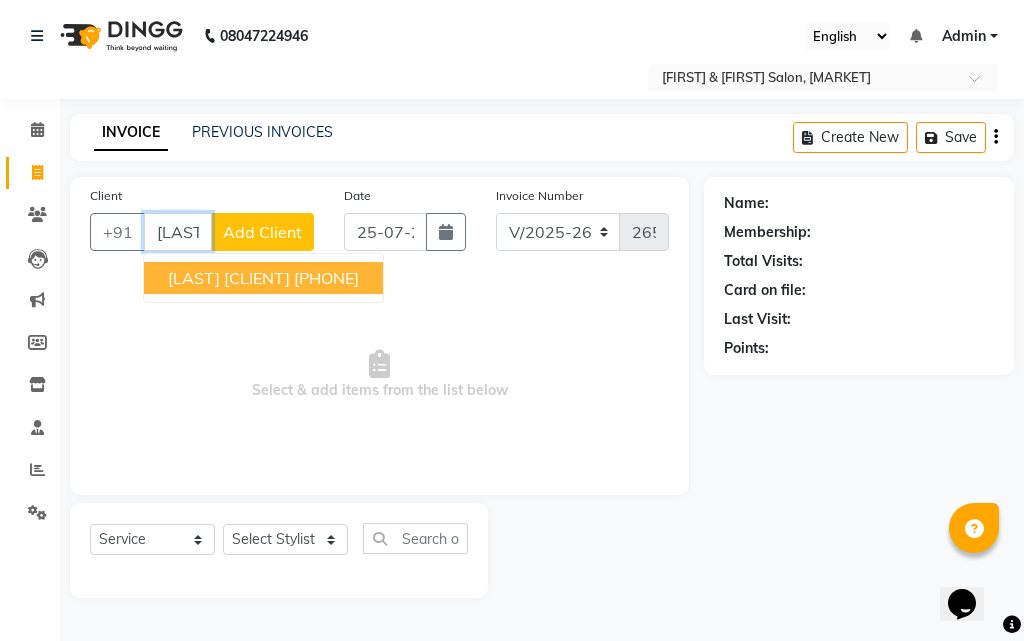 click on "[LAST] [CLIENT]" at bounding box center [229, 278] 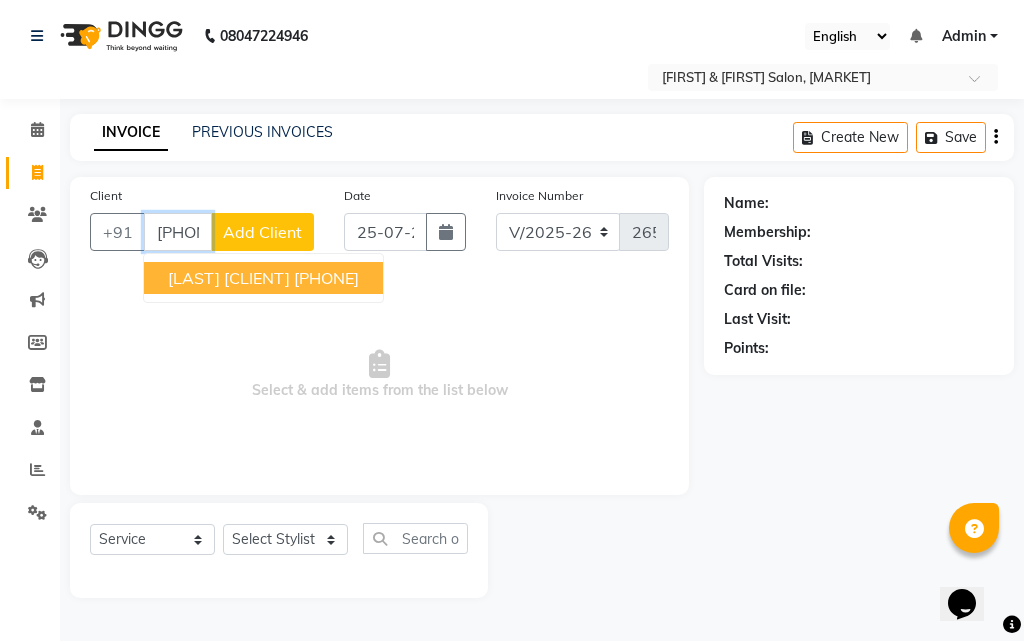 type on "[PHONE]" 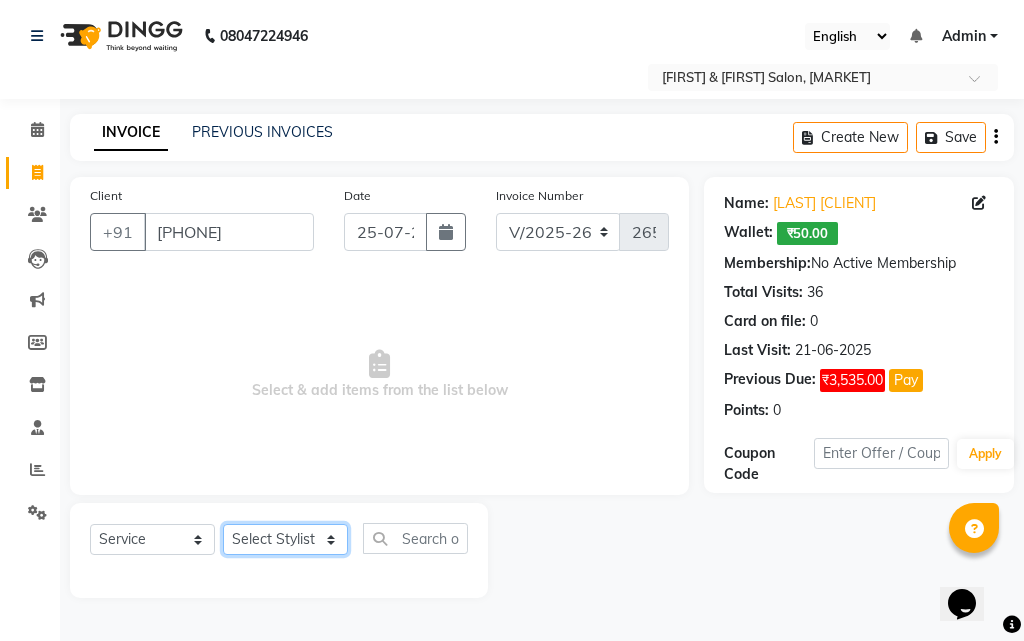 click on "Select Stylist [FIRST] [LAST] [FIRST] [LAST] [FIRST] [LAST] [FIRST] [LAST] [FIRST] [LAST] [FIRST] [LAST] [FIRST] [LAST] [FIRST] [LAST] [FIRST] [LAST] [FIRST] [LAST] [FIRST] [LAST]" 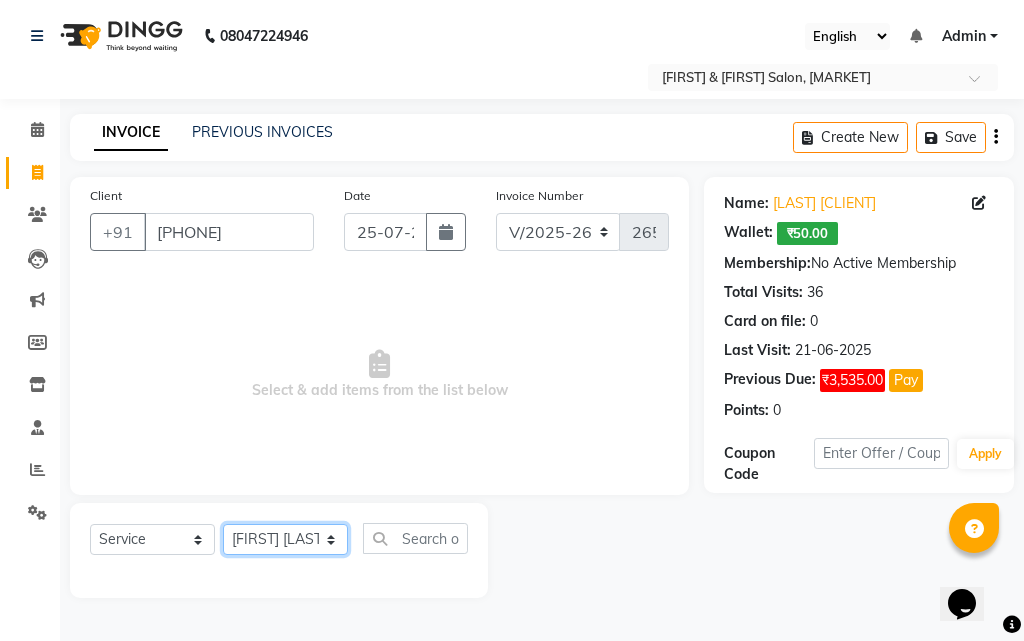 click on "Select Stylist [FIRST] [LAST] [FIRST] [LAST] [FIRST] [LAST] [FIRST] [LAST] [FIRST] [LAST] [FIRST] [LAST] [FIRST] [LAST] [FIRST] [LAST] [FIRST] [LAST] [FIRST] [LAST] [FIRST] [LAST]" 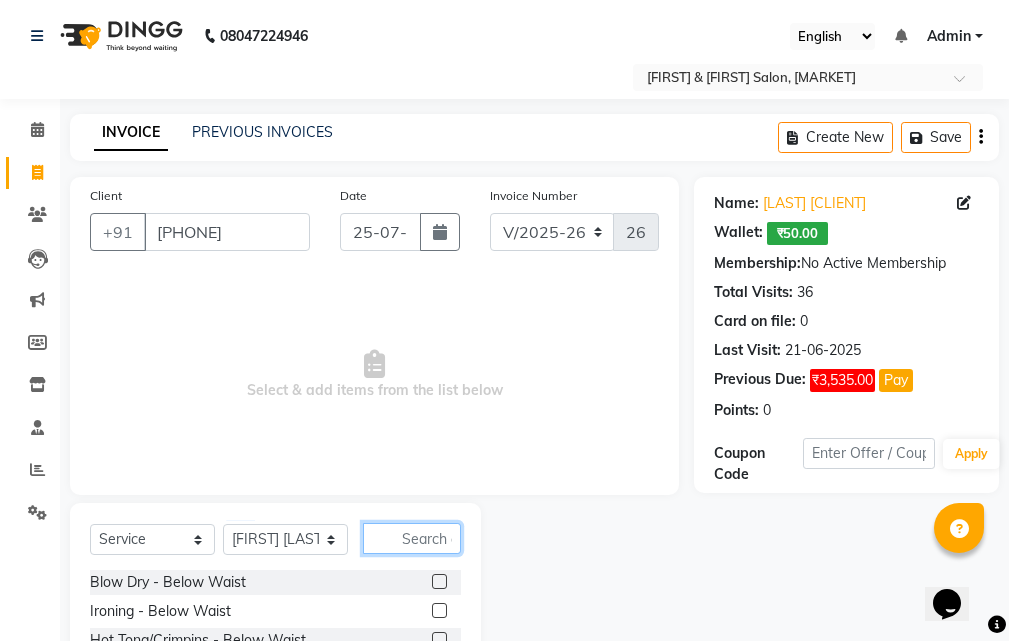 click 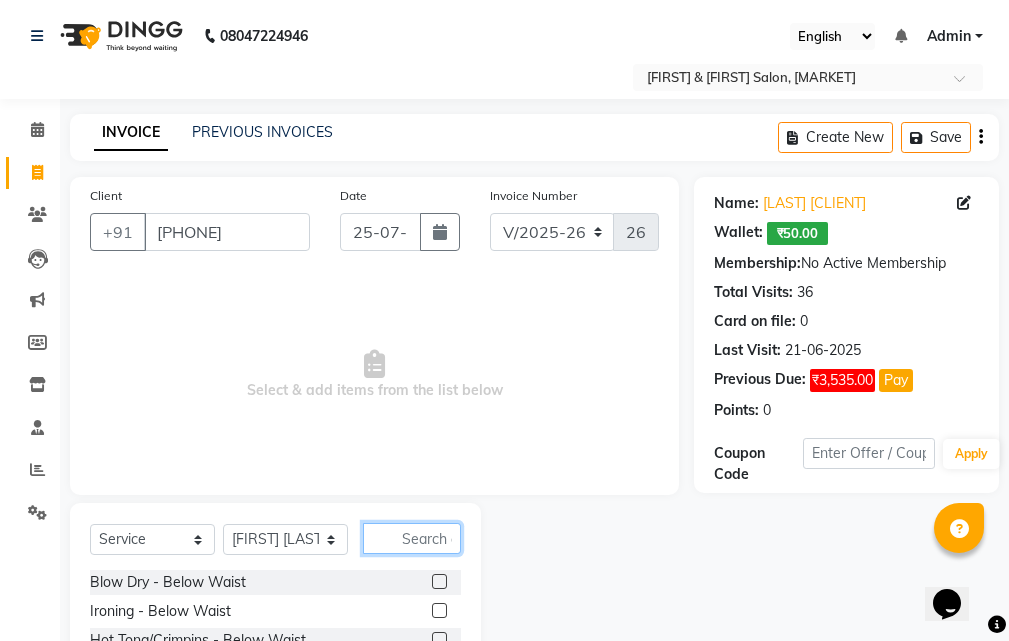 scroll, scrollTop: 187, scrollLeft: 0, axis: vertical 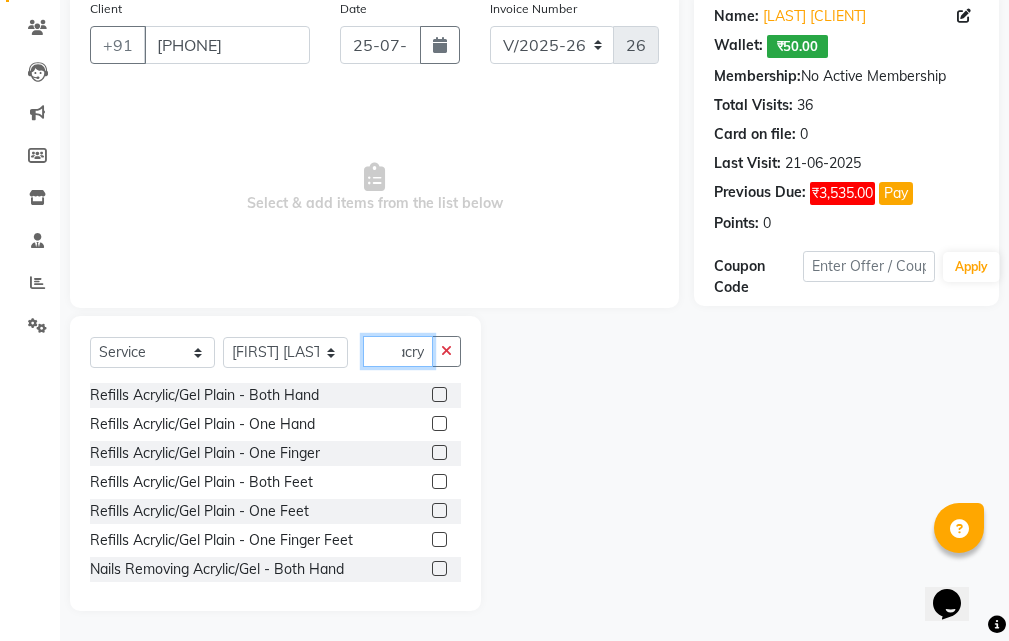 type on "acry" 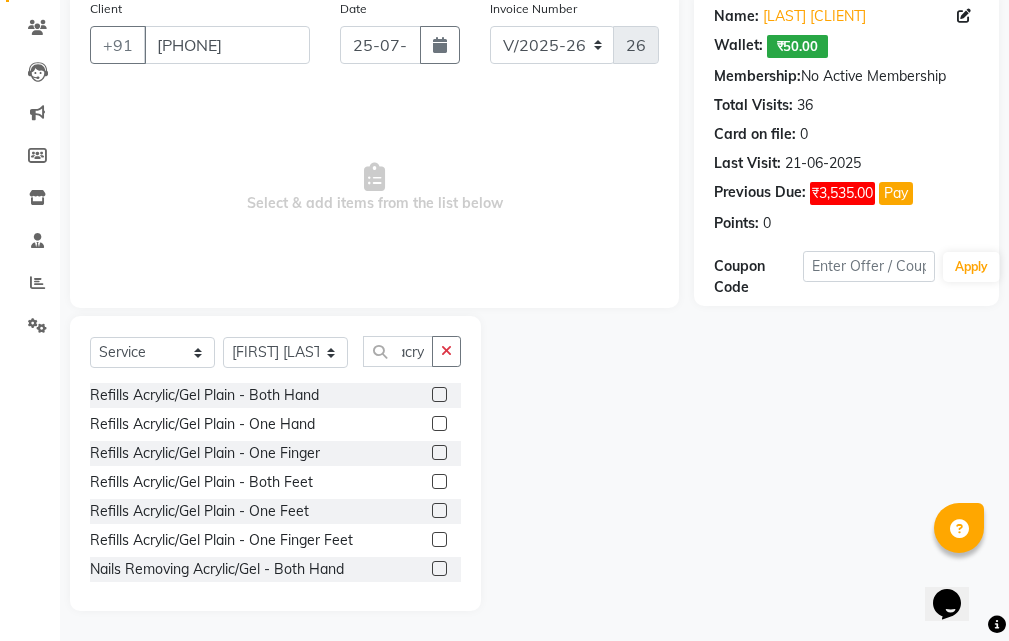 scroll, scrollTop: 0, scrollLeft: 0, axis: both 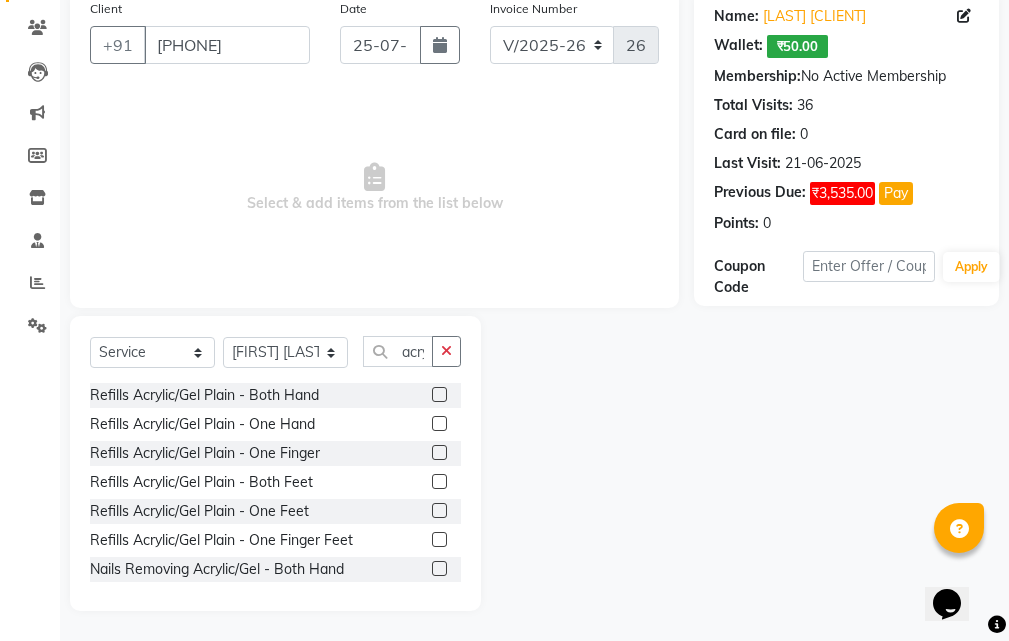 click 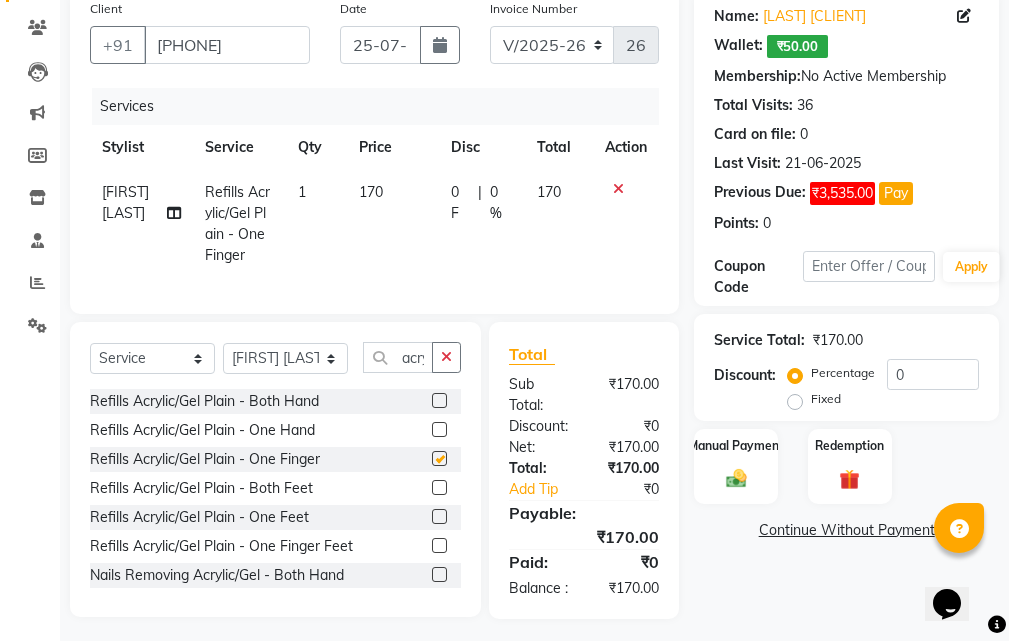 checkbox on "false" 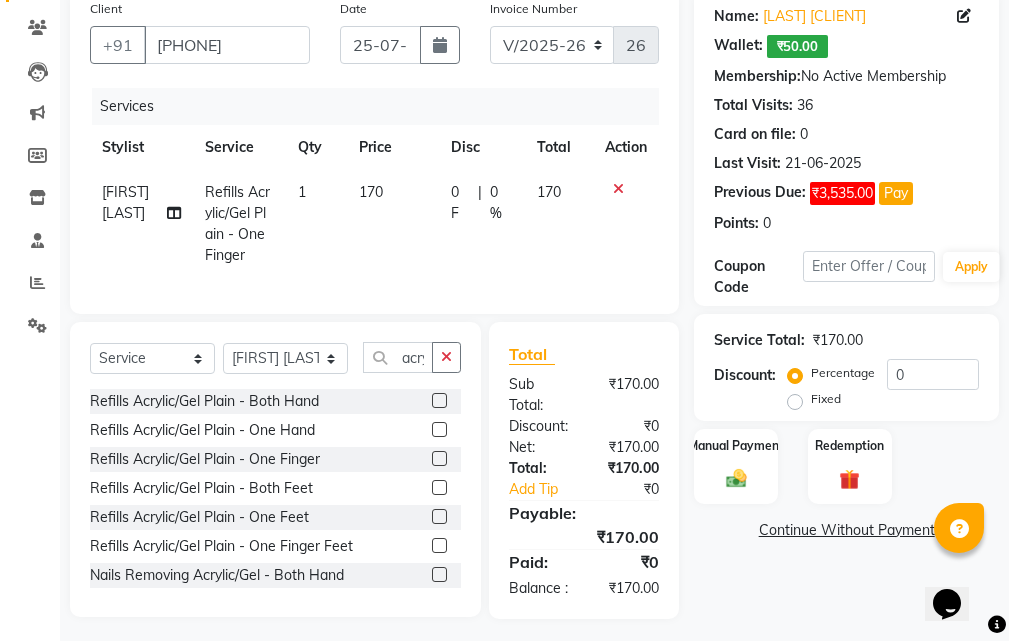 click on "170" 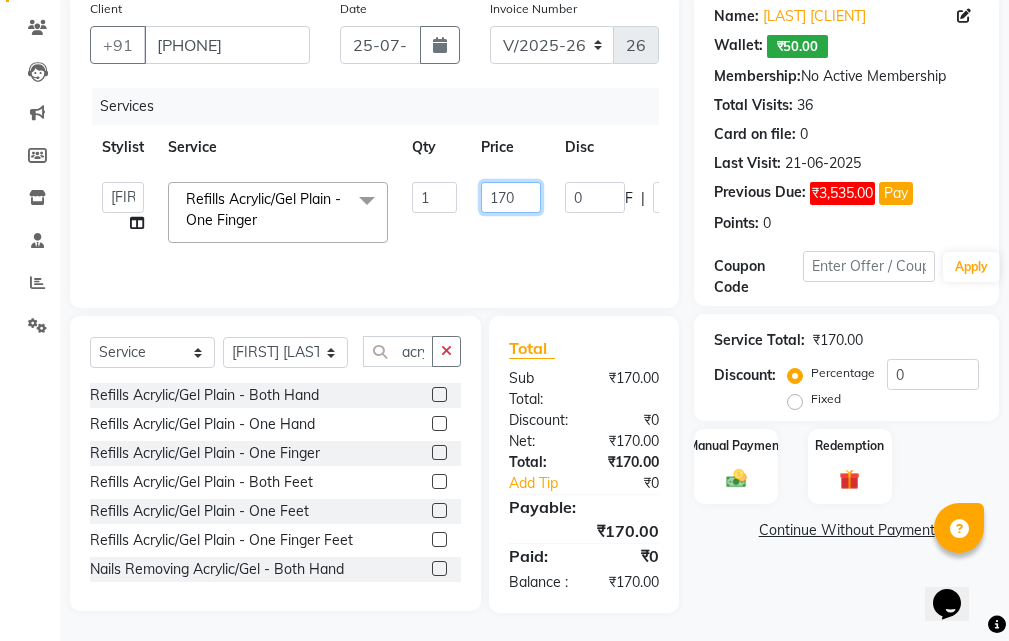 click on "170" 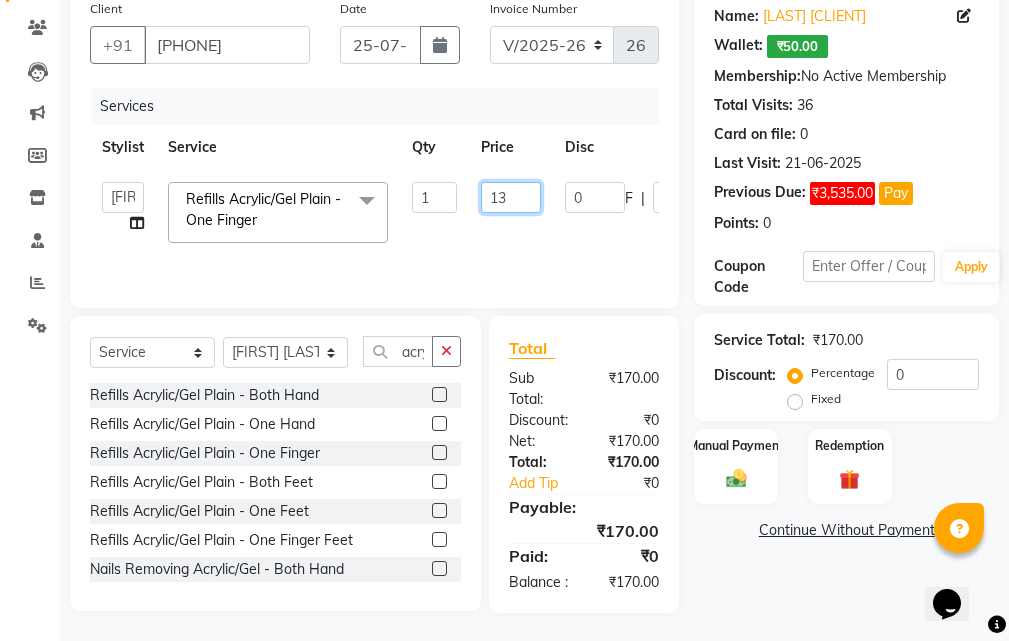 type on "135" 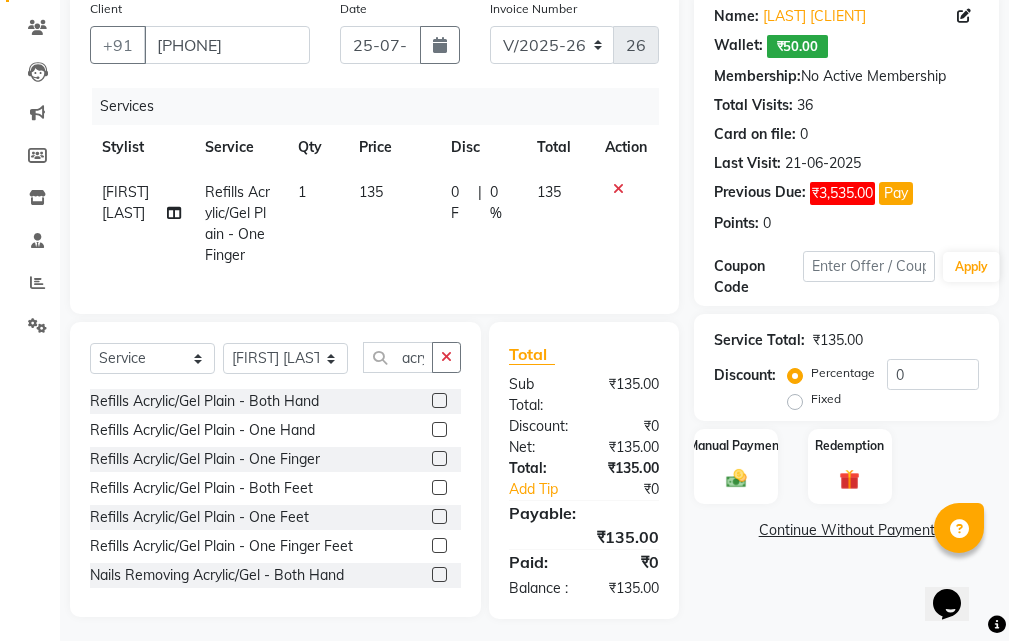 click on "0 F | 0 %" 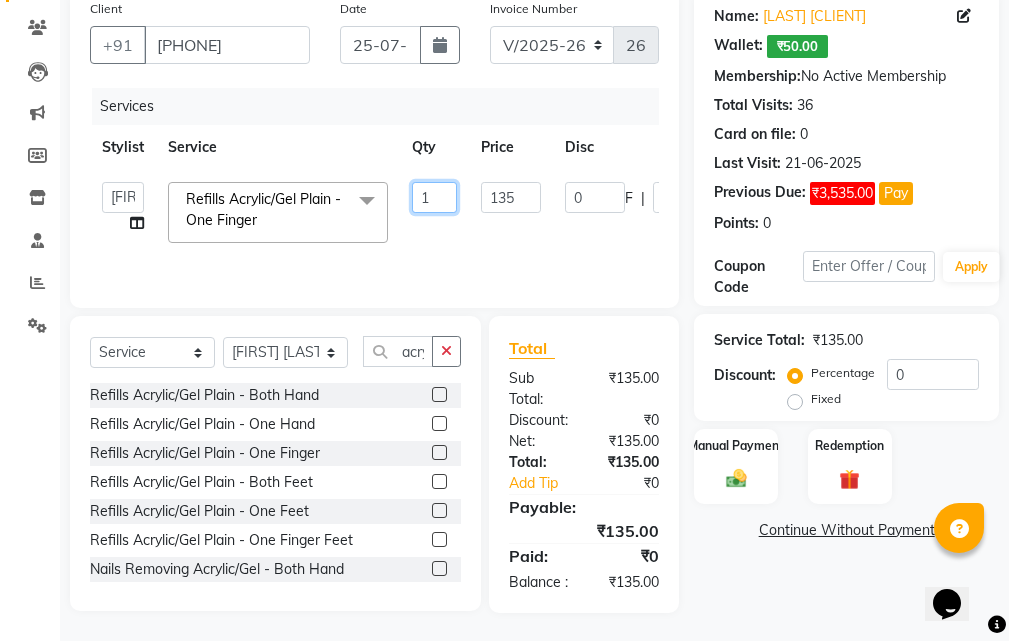 click on "1" 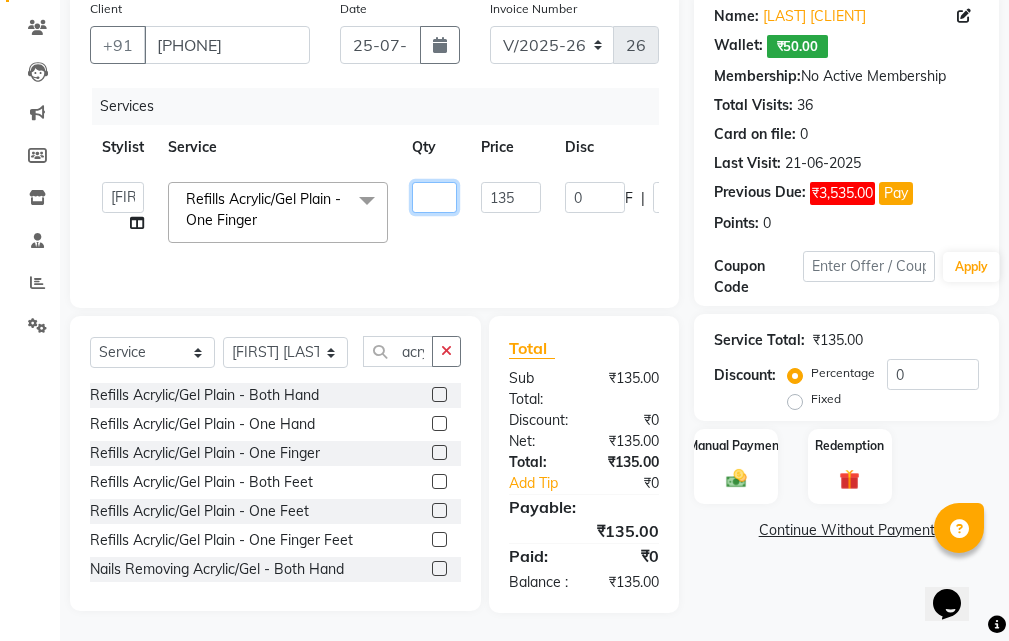 type on "5" 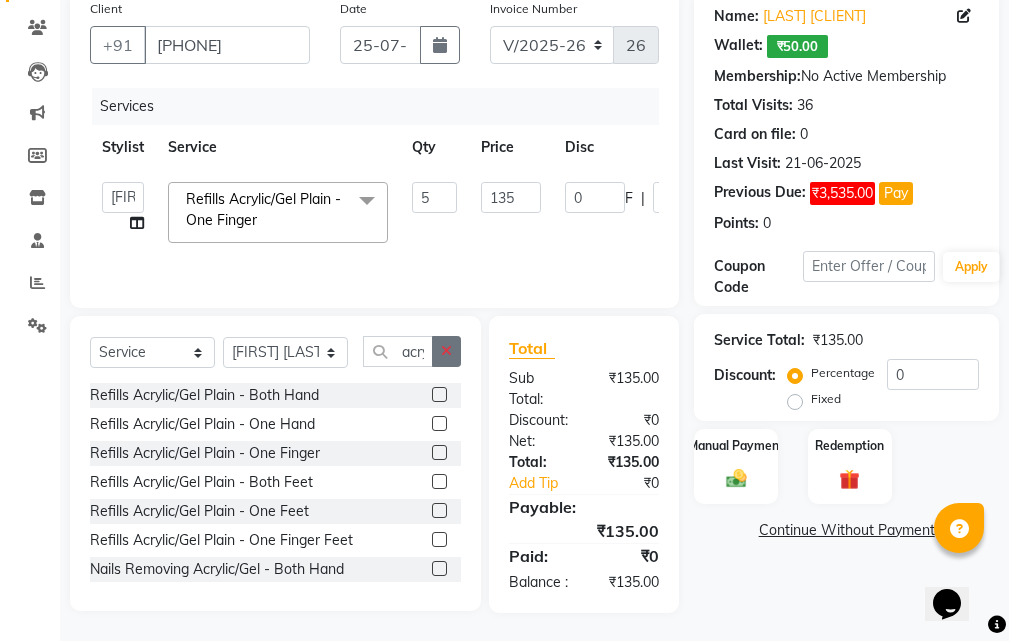 click on "Select  Service  Product  Membership  Package Voucher Prepaid Gift Card  Select Stylist Arjun Sir Dipesh Dipika Himanshu Patel kabir uddin Kajal Mam Mahesh Manager pratiksha bomble Priyanka Navnath Ghayal Ravina Gouri Rupa Kashyap Samta Gouri sandy Shreya Thadeshwar  Taj Ahamad Umesh acry Refills Acrylic/Gel Plain - Both Hand  Refills Acrylic/Gel Plain - One Hand  Refills Acrylic/Gel Plain - One Finger  Refills Acrylic/Gel Plain - Both Feet  Refills Acrylic/Gel Plain - One Feet  Refills Acrylic/Gel Plain - One Finger Feet  Nails Removing Acrylic/Gel - Both Hand  Nails Removing Acrylic/Gel - One Hand  Nails Removing Acrylic/Gel - One Finger  Nails Removing Acrylic/Gel - Both Feet  Nails Removing Acrylic/Gel - One Finger Feet  Nails Removing Acrylic/Gel - One Feet  Acrylic/Gel Ombre French - Both Hand  Acrylic/Gel Ombre French - One Hand  Acrylic/Gel Ombre French - One Finger  Acrylic/Gel Ombre French - Both Feet  Acrylic/Gel Ombre French - One Feet  Acrylic/Gel Ombre French - One Feet Finger" 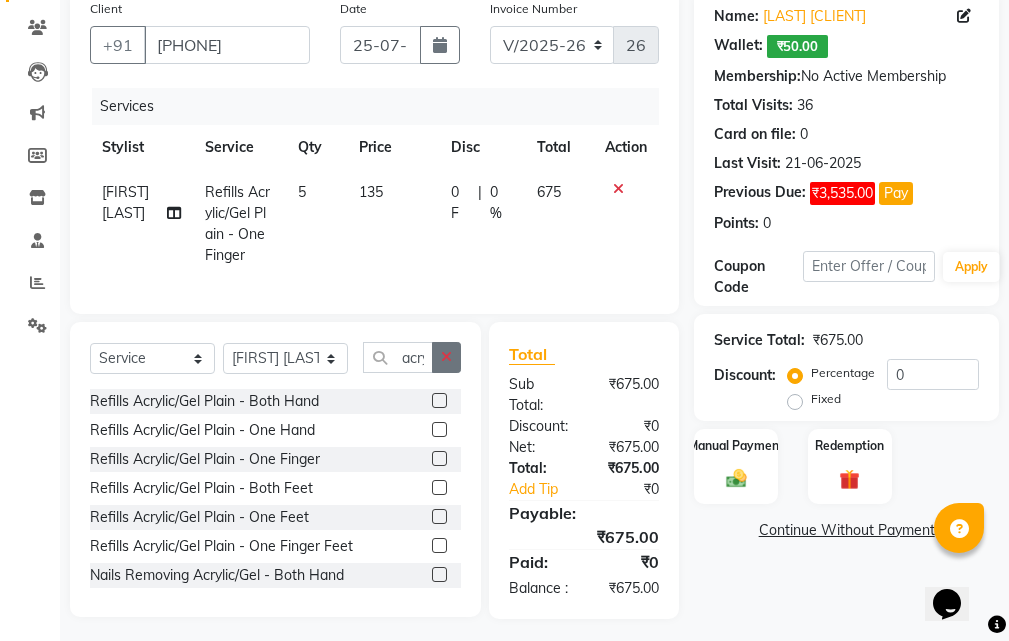 click 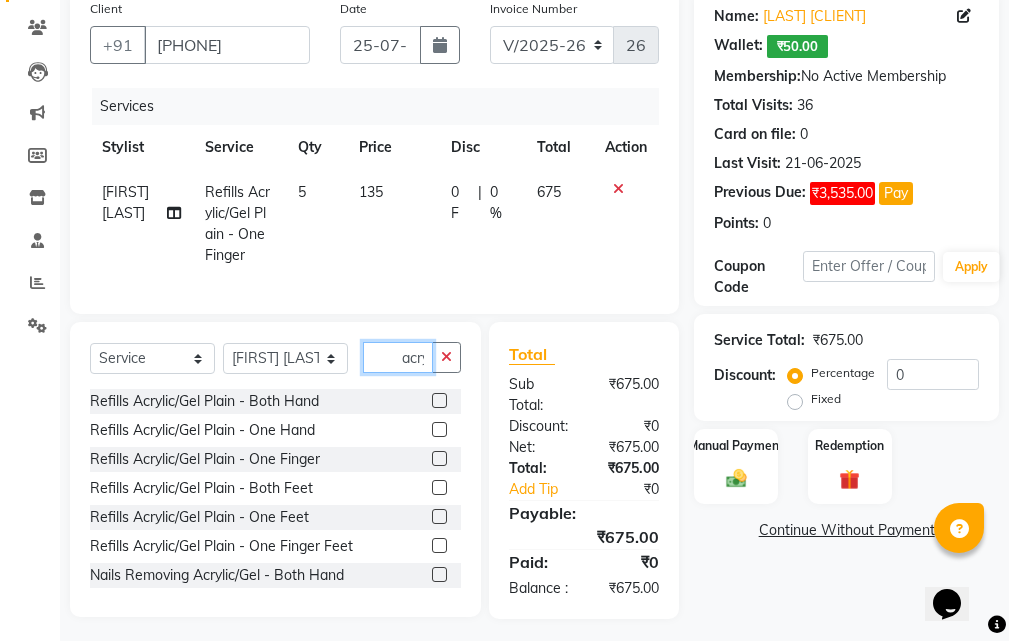 scroll, scrollTop: 0, scrollLeft: 5, axis: horizontal 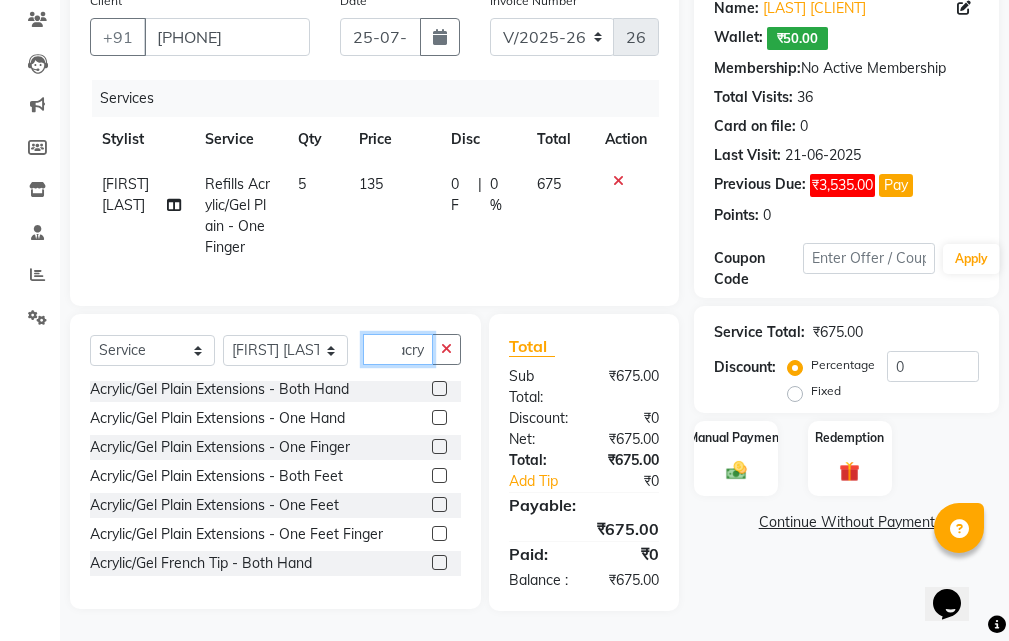 type on "acry" 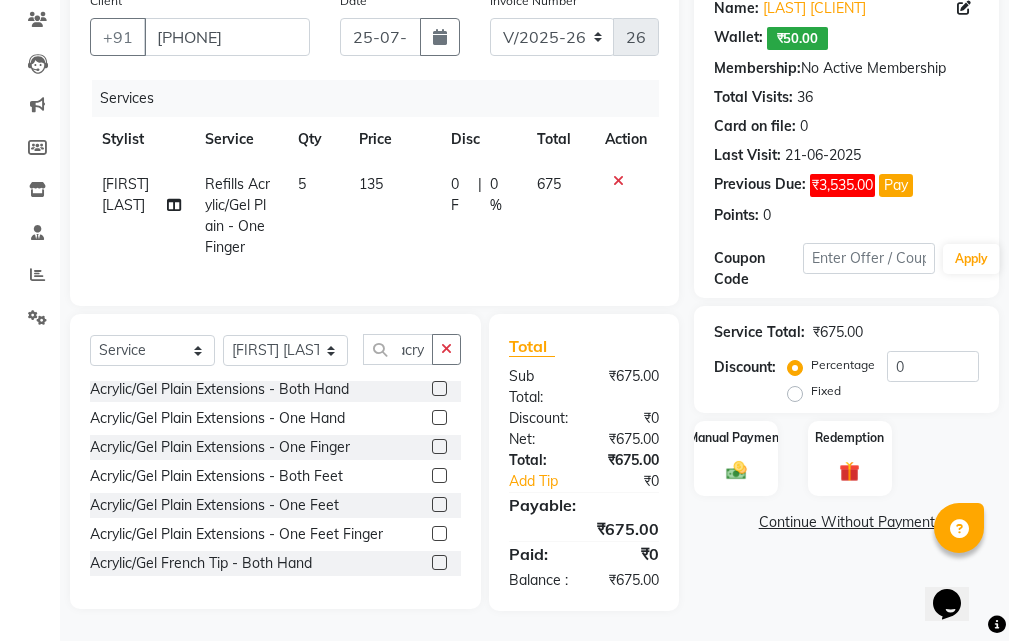 scroll, scrollTop: 0, scrollLeft: 0, axis: both 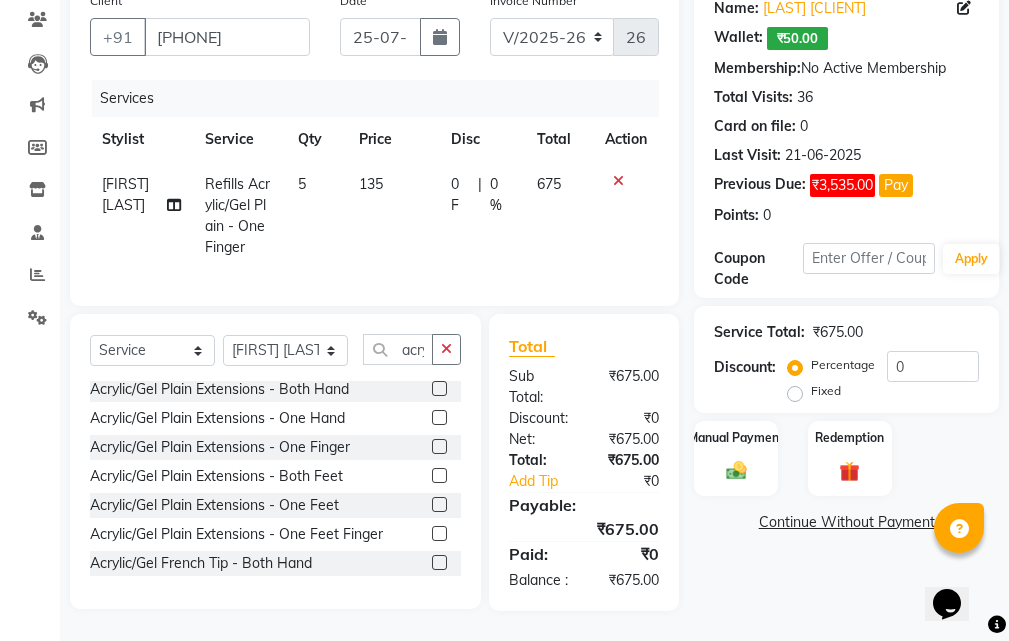click 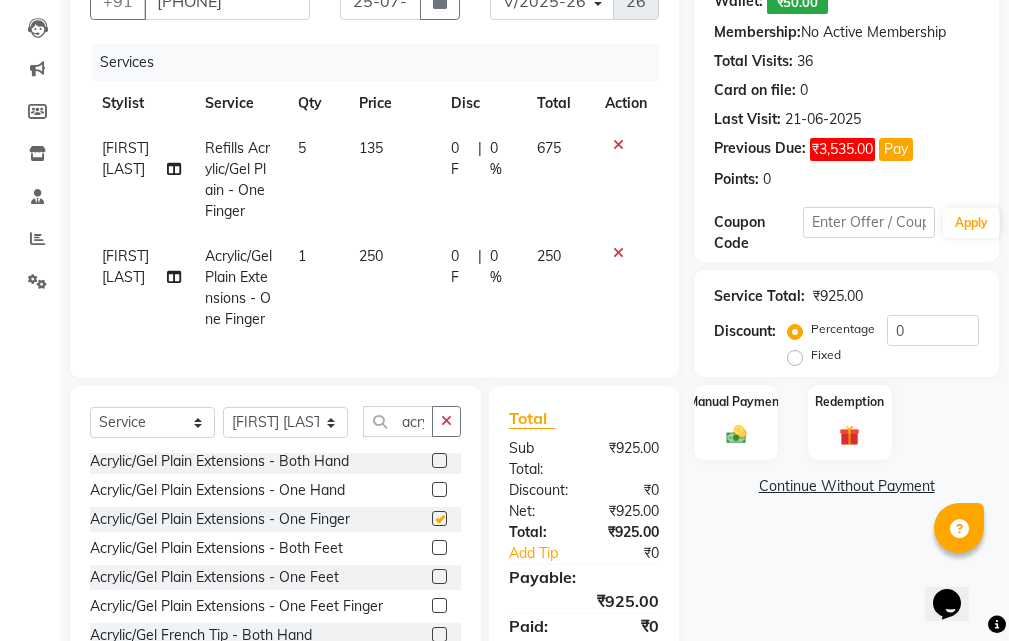 checkbox on "false" 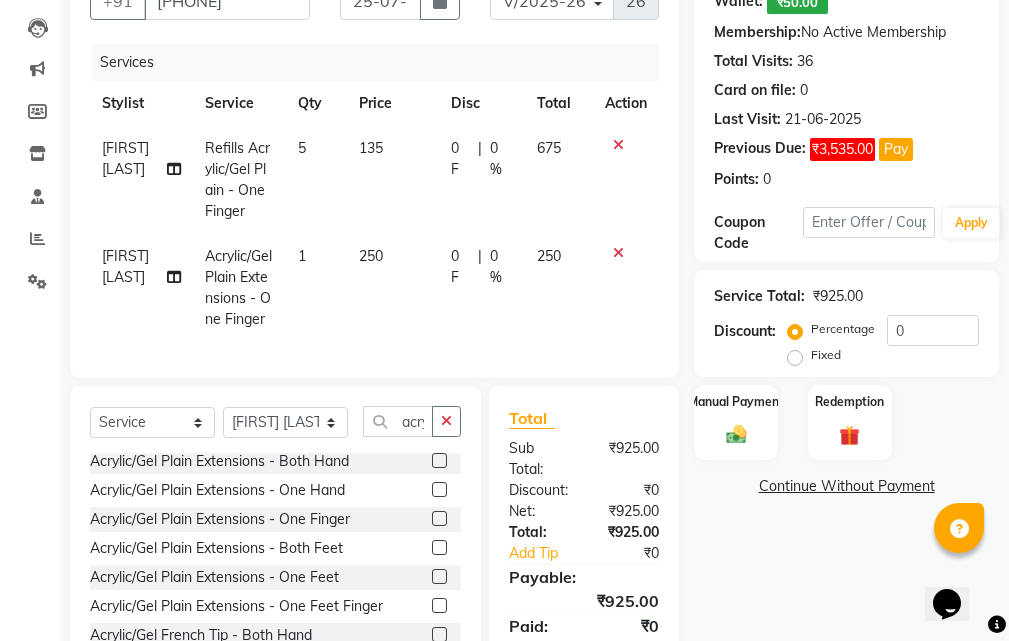 drag, startPoint x: 393, startPoint y: 253, endPoint x: 404, endPoint y: 262, distance: 14.21267 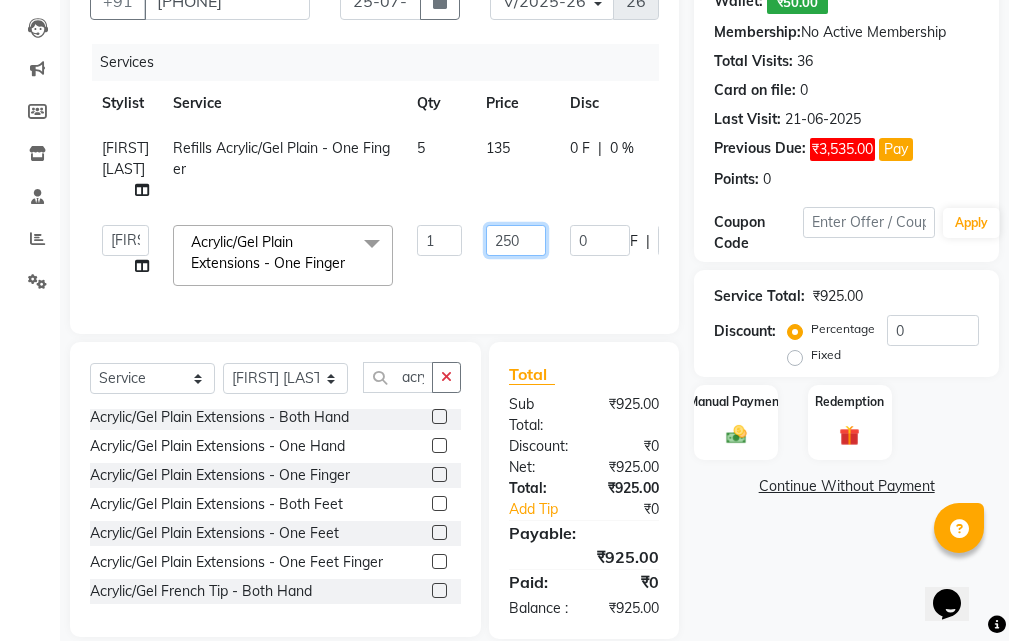 click on "250" 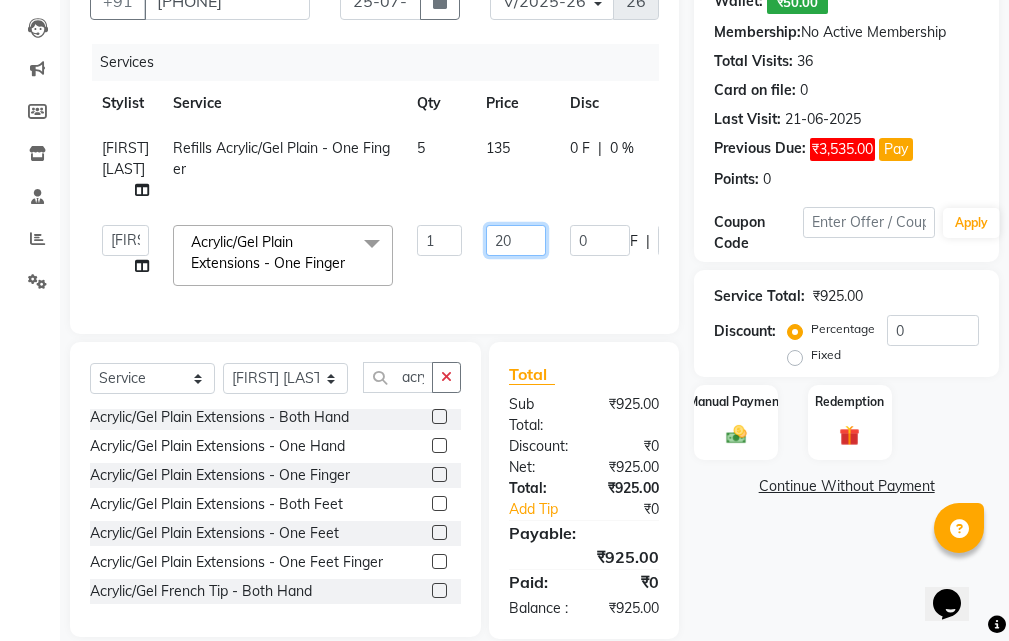 type on "200" 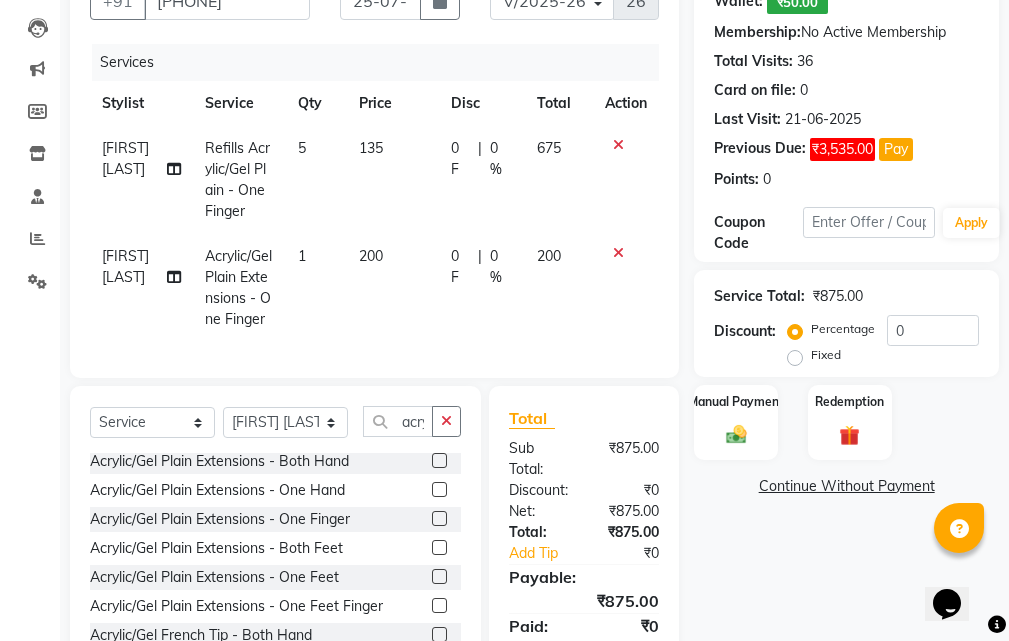 click on "0 F | 0 %" 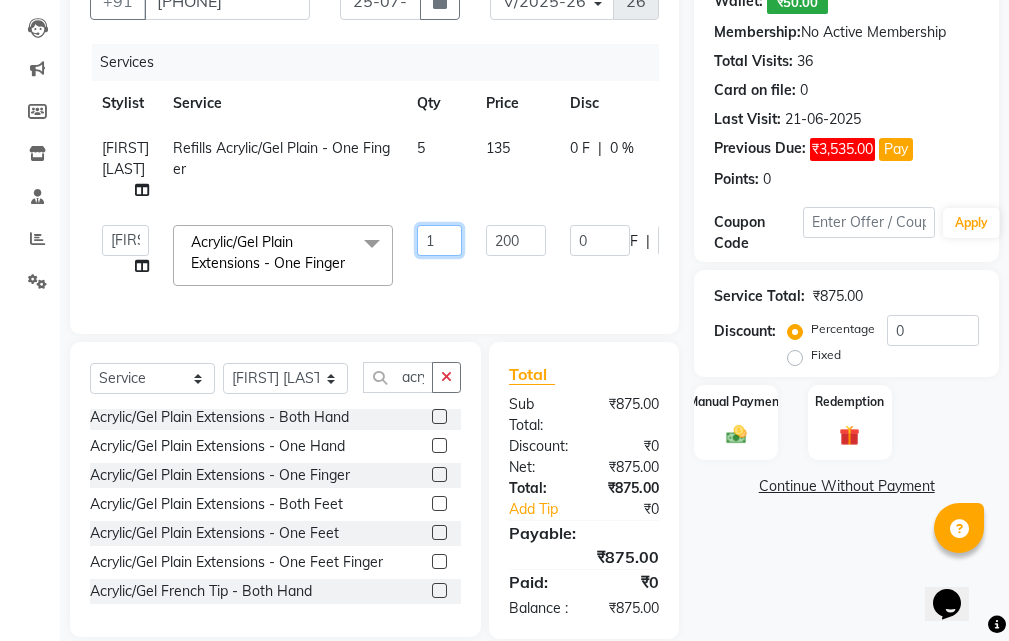click on "1" 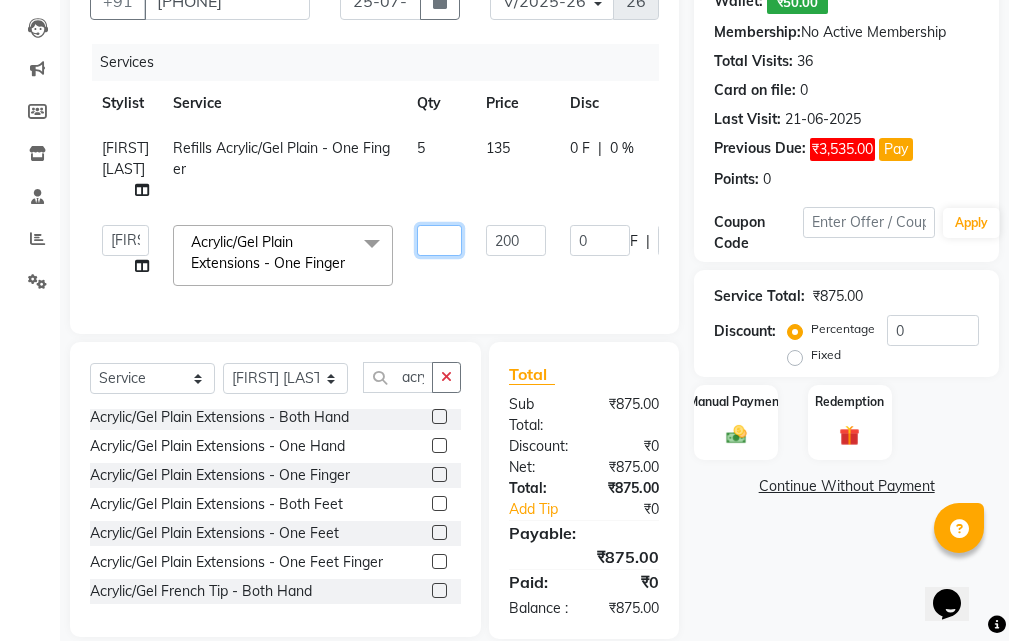 type on "5" 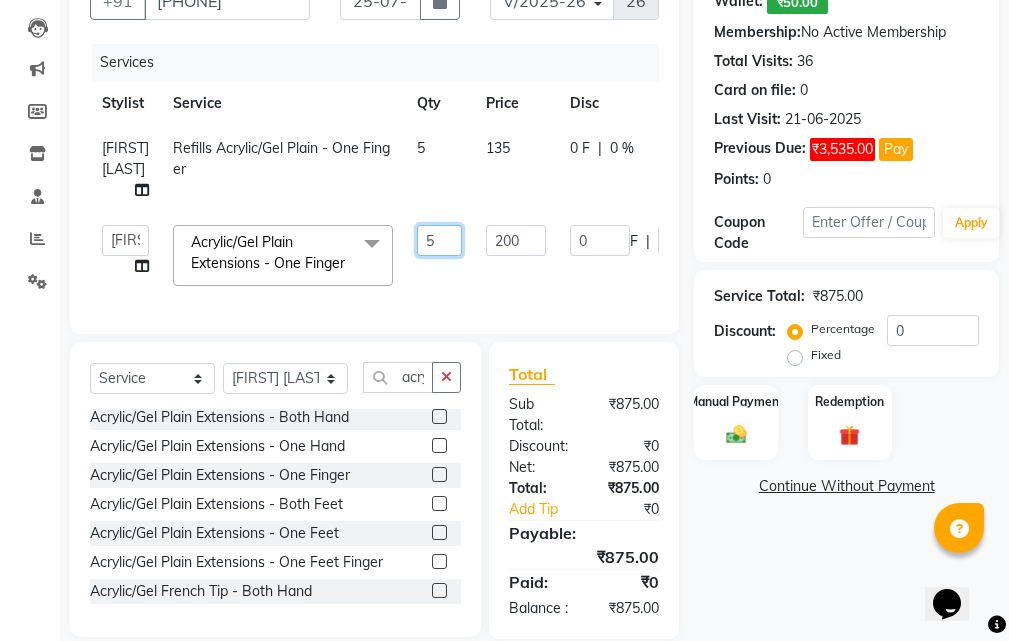 scroll, scrollTop: 0, scrollLeft: 0, axis: both 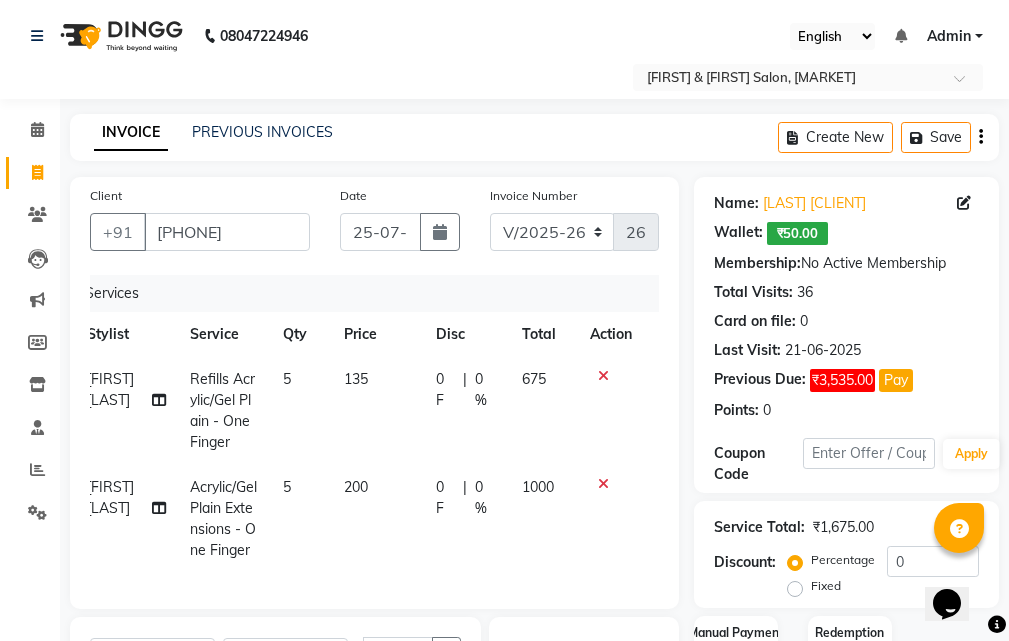 click on "[FIRST] [LAST] Refills Acrylic/Gel Plain - One Finger 5 135 0 F | 0 % 675 [FIRST] [LAST] Acrylic/Gel Plain Extensions - One Finger 5 200 0 F | 0 % 1000" 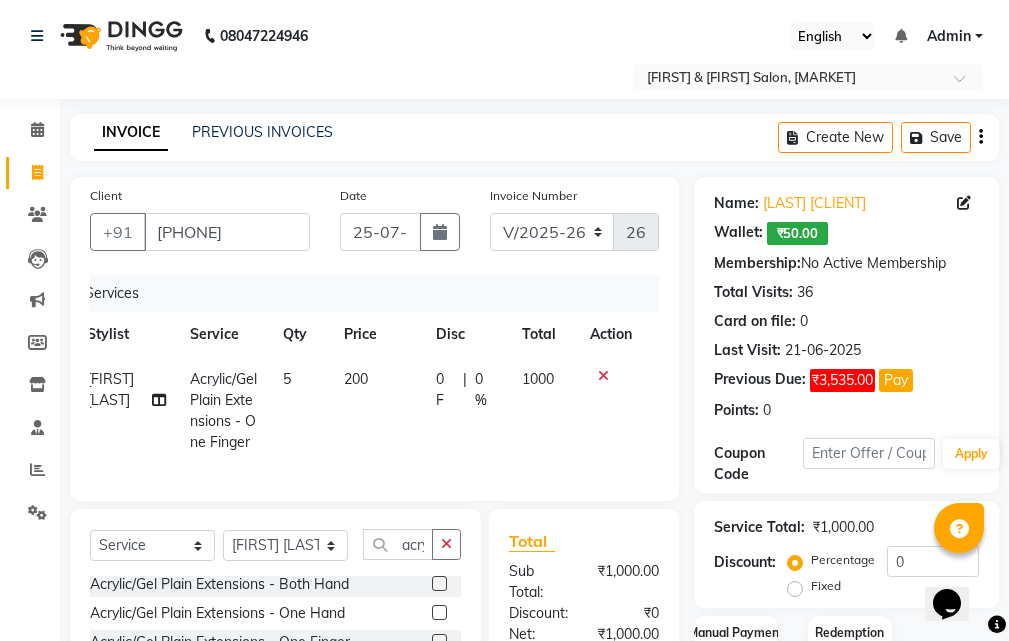 click 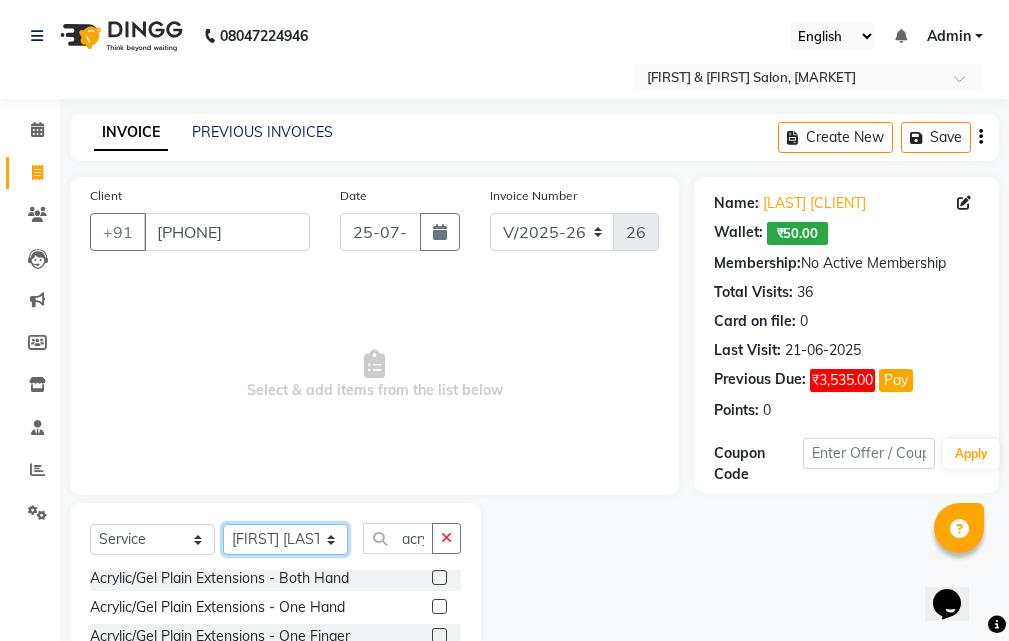 click on "Select Stylist [FIRST] [LAST] [FIRST] [LAST] [FIRST] [LAST] [FIRST] [LAST] [FIRST] [LAST] [FIRST] [LAST] [FIRST] [LAST] [FIRST] [LAST] [FIRST] [LAST] [FIRST] [LAST] [FIRST] [LAST]" 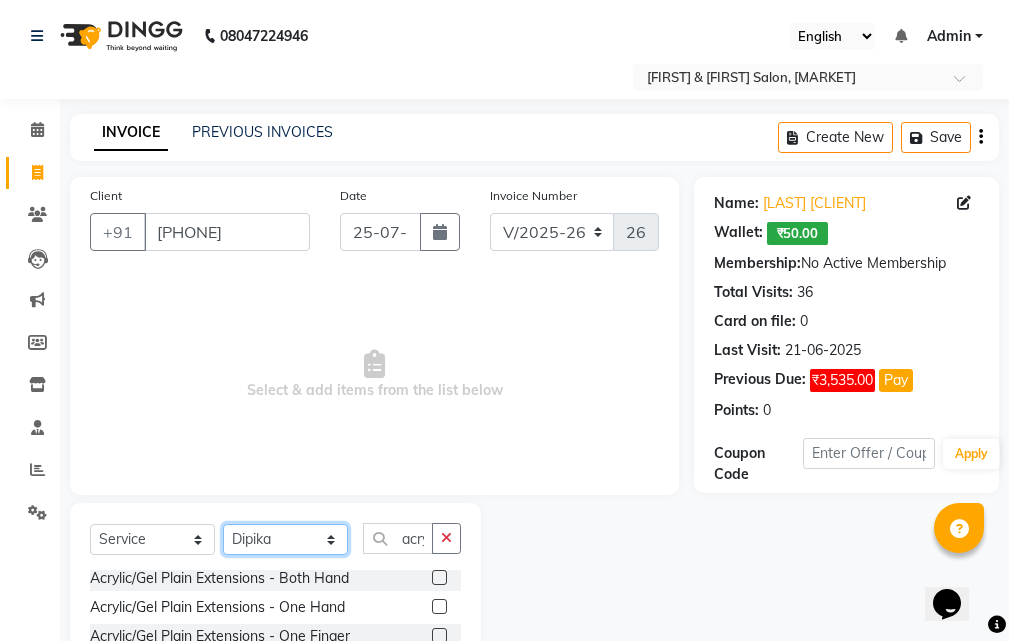 click on "Select Stylist [FIRST] [LAST] [FIRST] [LAST] [FIRST] [LAST] [FIRST] [LAST] [FIRST] [LAST] [FIRST] [LAST] [FIRST] [LAST] [FIRST] [LAST] [FIRST] [LAST] [FIRST] [LAST] [FIRST] [LAST]" 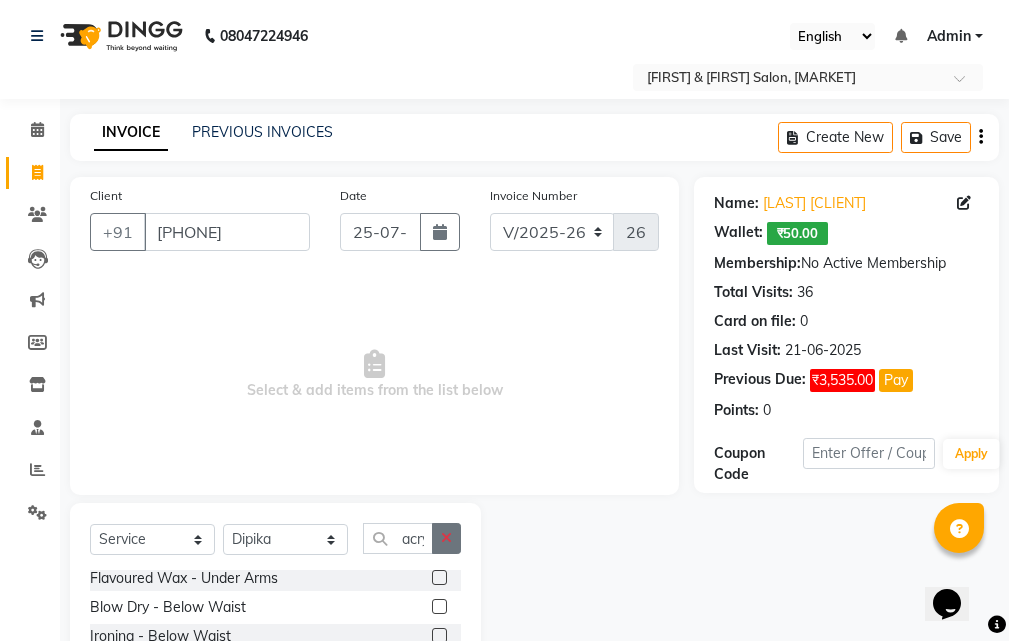 click 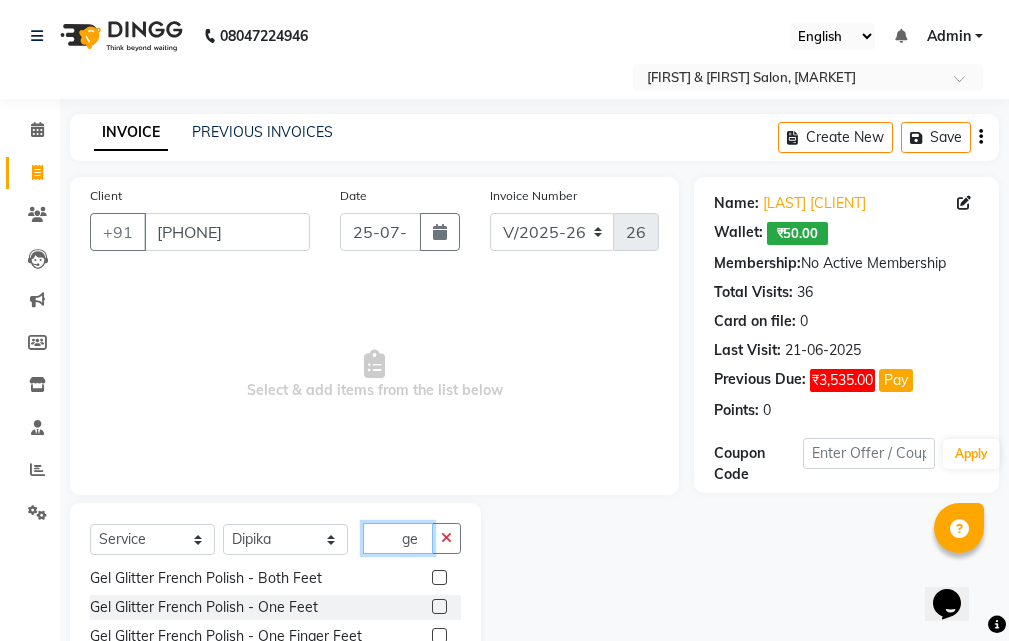 scroll, scrollTop: 0, scrollLeft: 0, axis: both 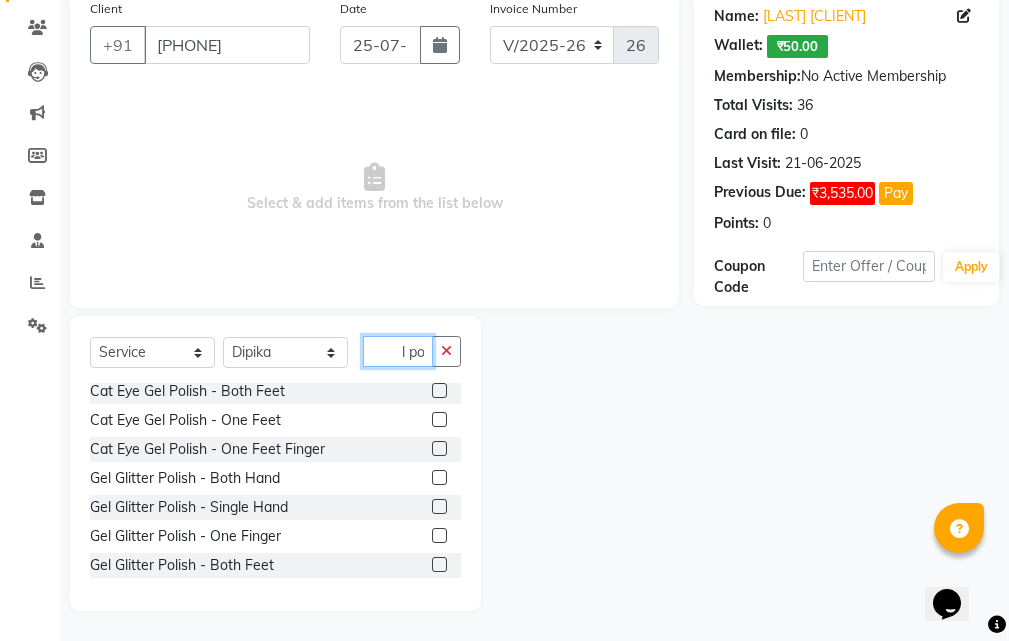 type on "gel po" 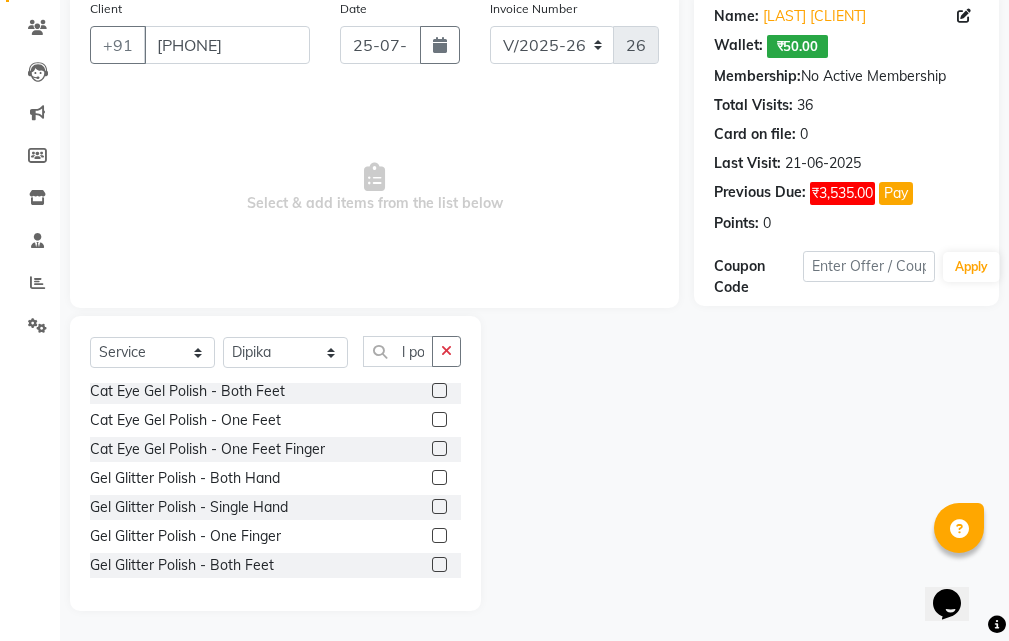 scroll, scrollTop: 0, scrollLeft: 0, axis: both 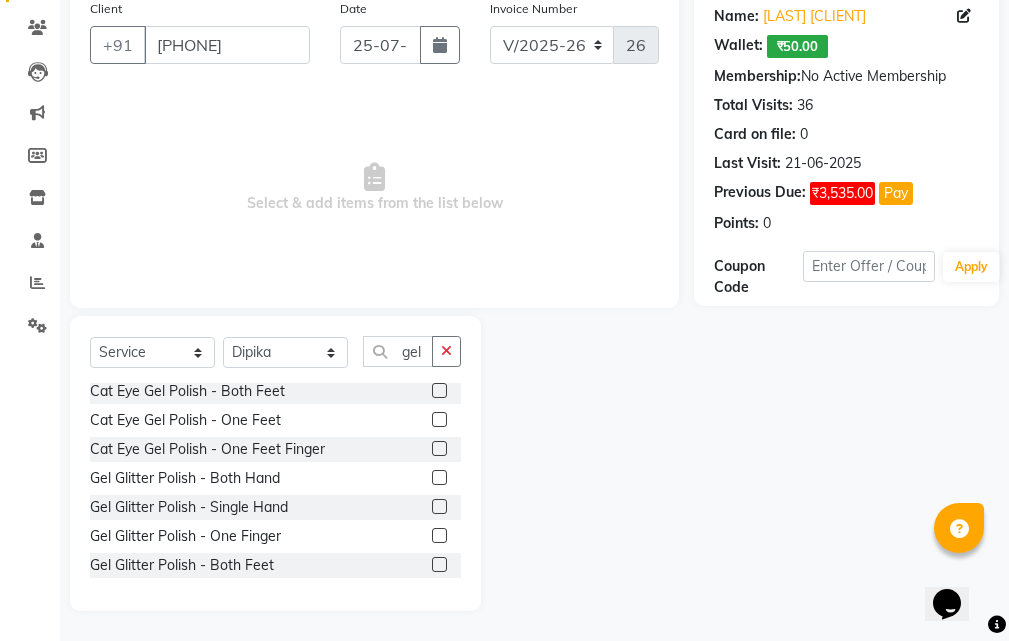 click 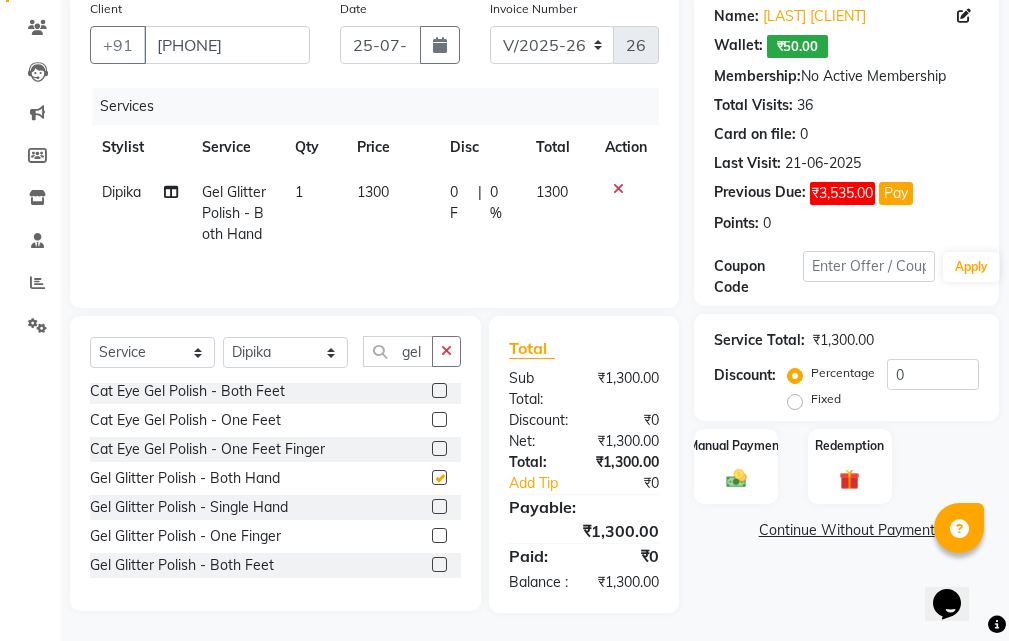 checkbox on "false" 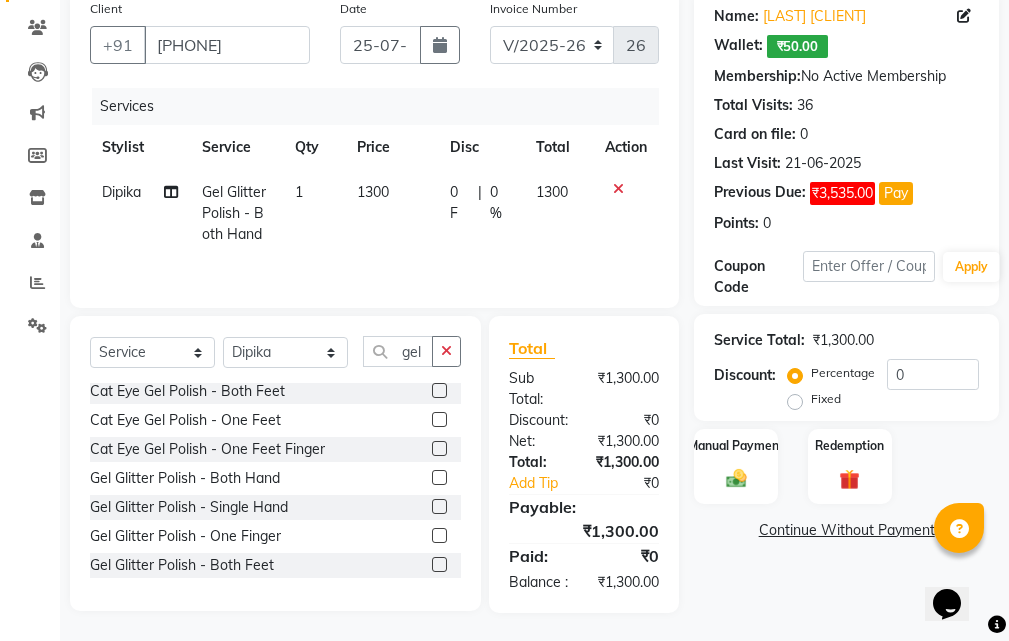 click on "1300" 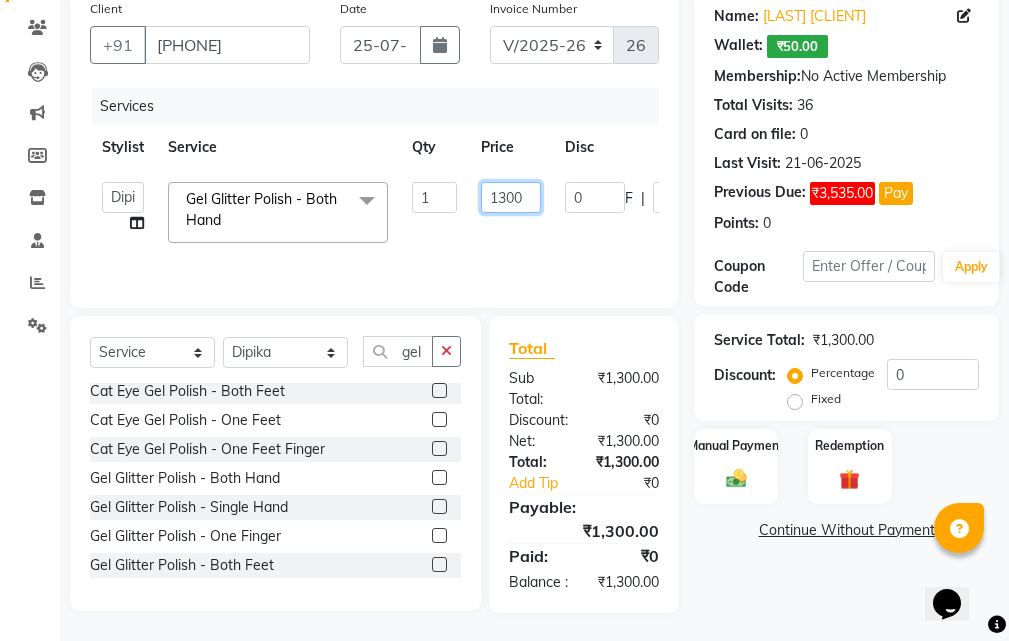 click on "1300" 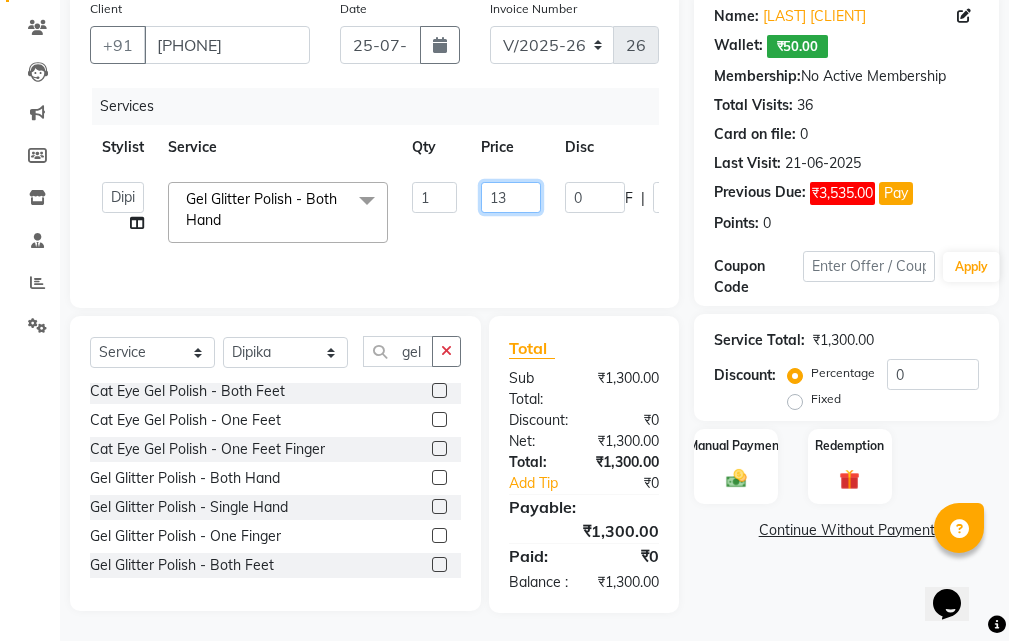 type on "1" 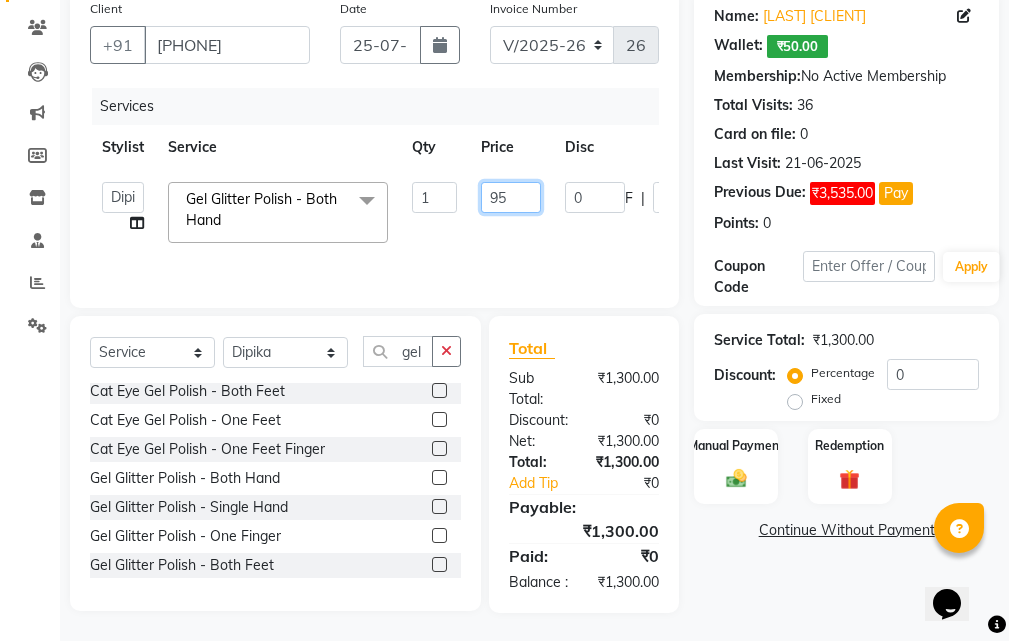 type on "958" 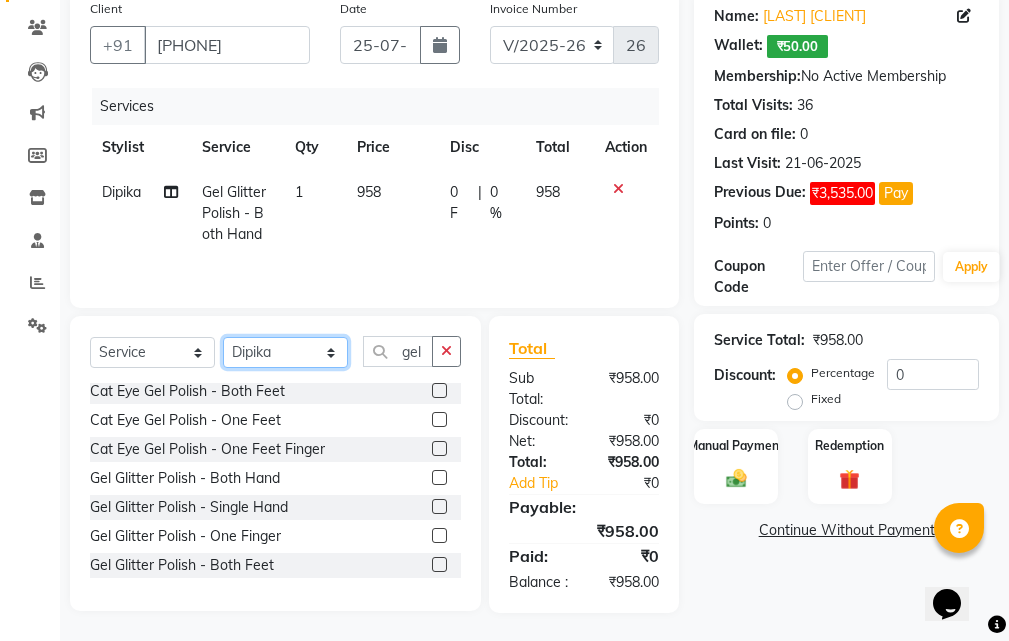 click on "Select Stylist [FIRST] [LAST] [FIRST] [LAST] [FIRST] [LAST] [FIRST] [LAST] [FIRST] [LAST] [FIRST] [LAST] [FIRST] [LAST] [FIRST] [LAST] [FIRST] [LAST] [FIRST] [LAST] [FIRST] [LAST]" 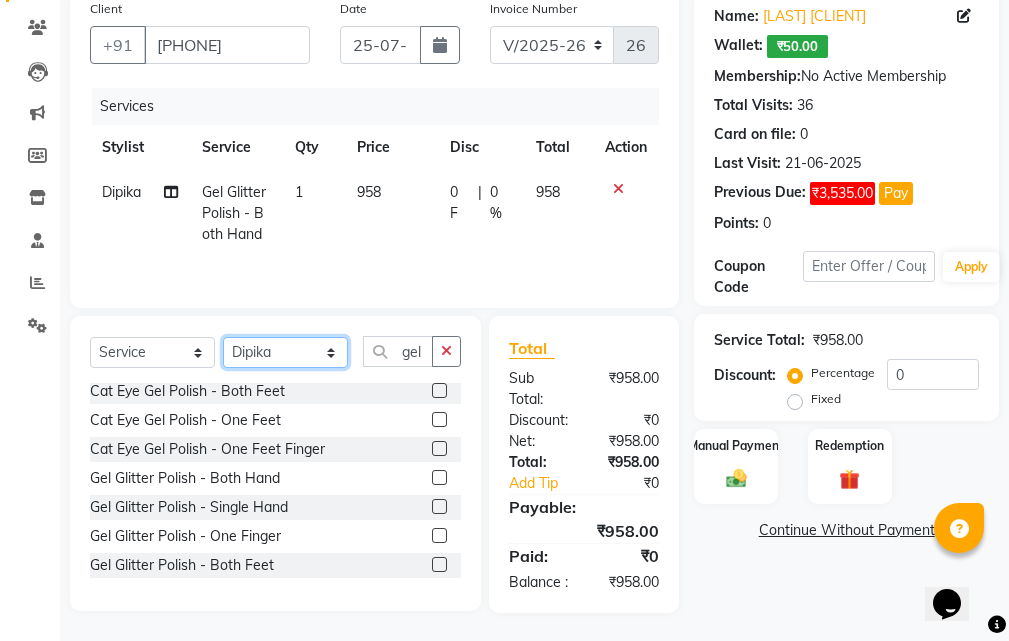 select on "28460" 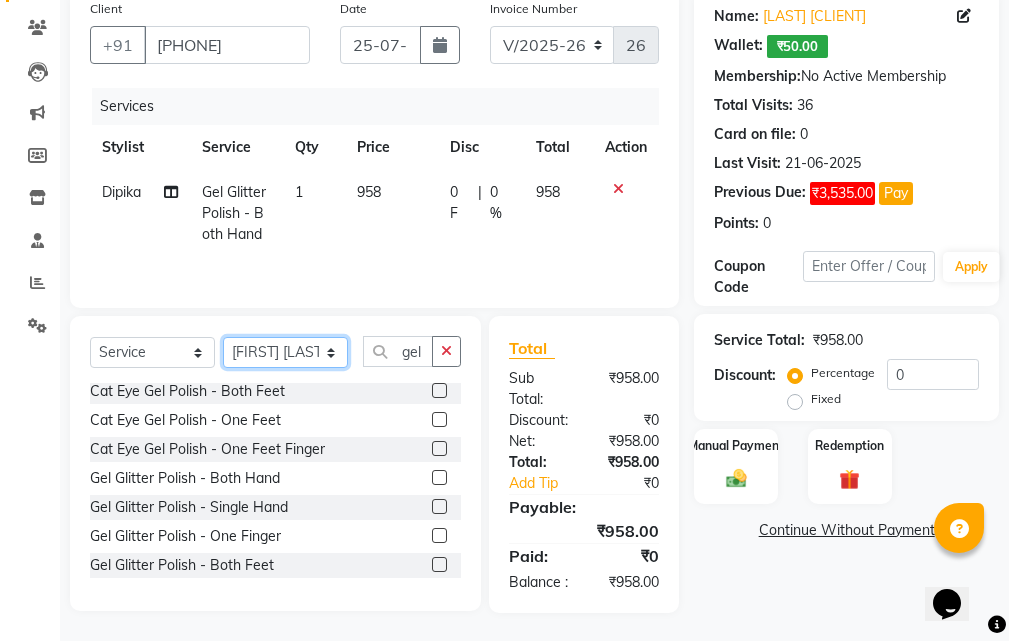 click on "Select Stylist [FIRST] [LAST] [FIRST] [LAST] [FIRST] [LAST] [FIRST] [LAST] [FIRST] [LAST] [FIRST] [LAST] [FIRST] [LAST] [FIRST] [LAST] [FIRST] [LAST] [FIRST] [LAST] [FIRST] [LAST]" 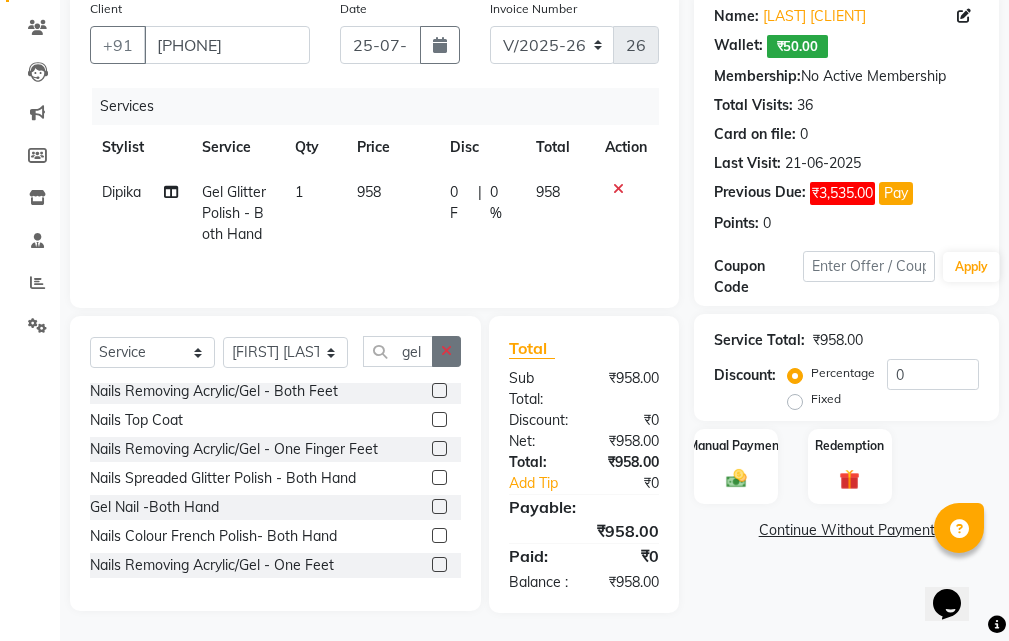 click 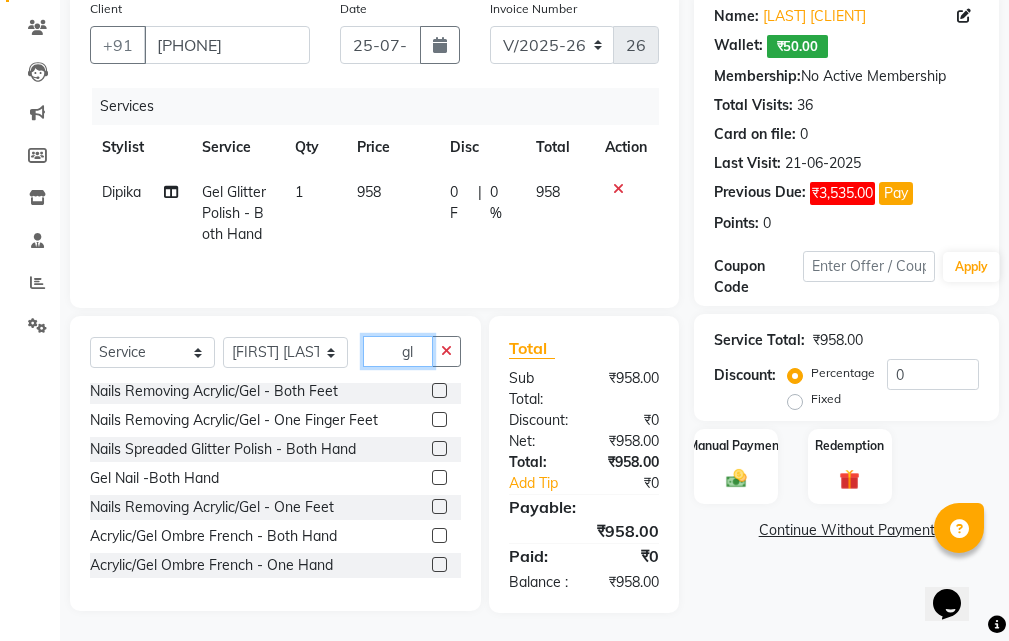 scroll, scrollTop: 120, scrollLeft: 0, axis: vertical 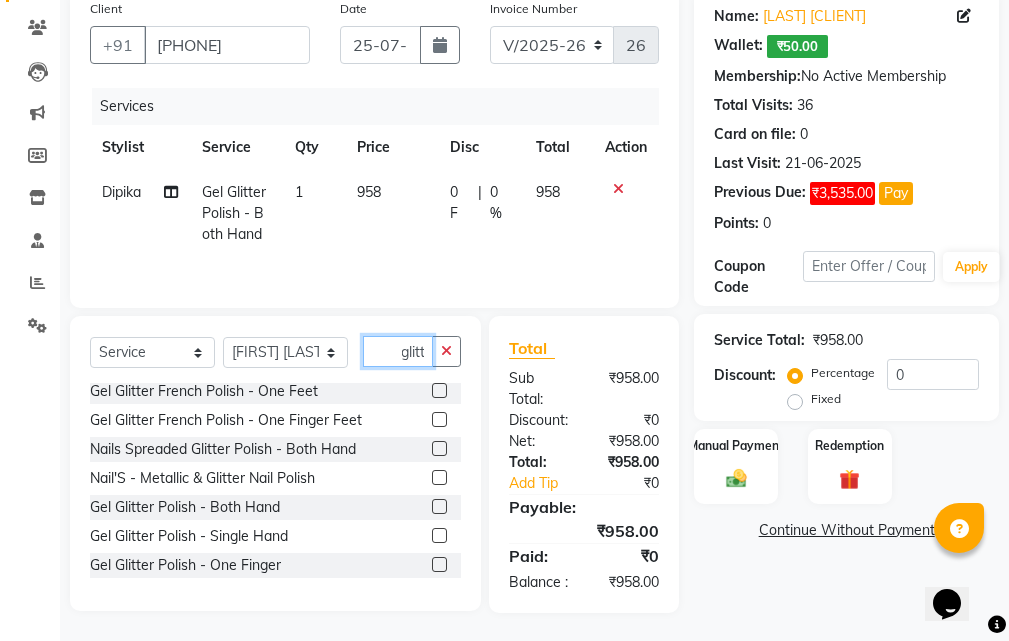 type on "glitt" 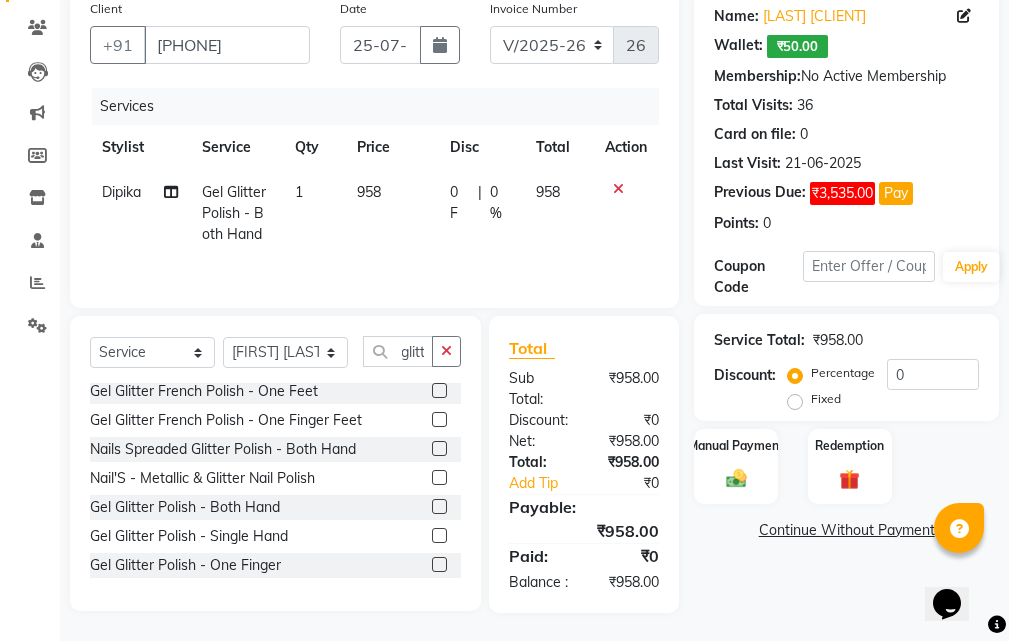 scroll, scrollTop: 0, scrollLeft: 0, axis: both 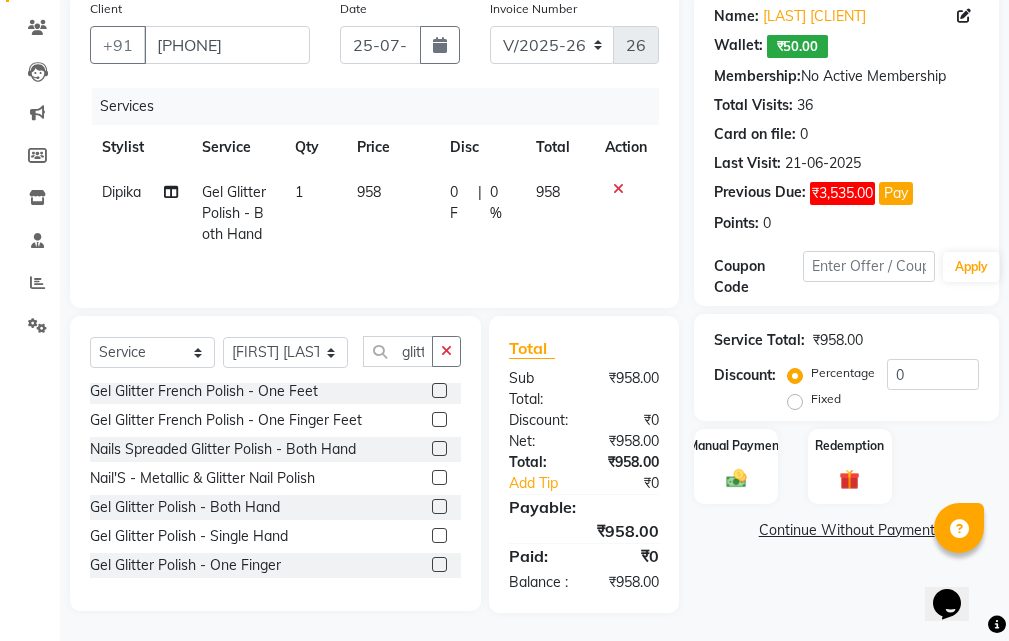 click 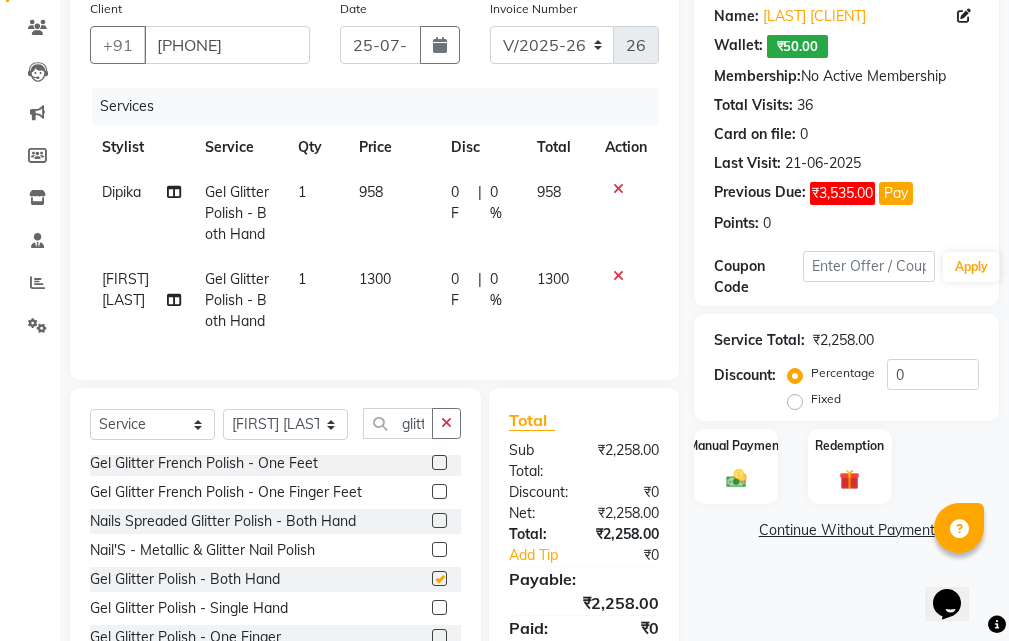 checkbox on "false" 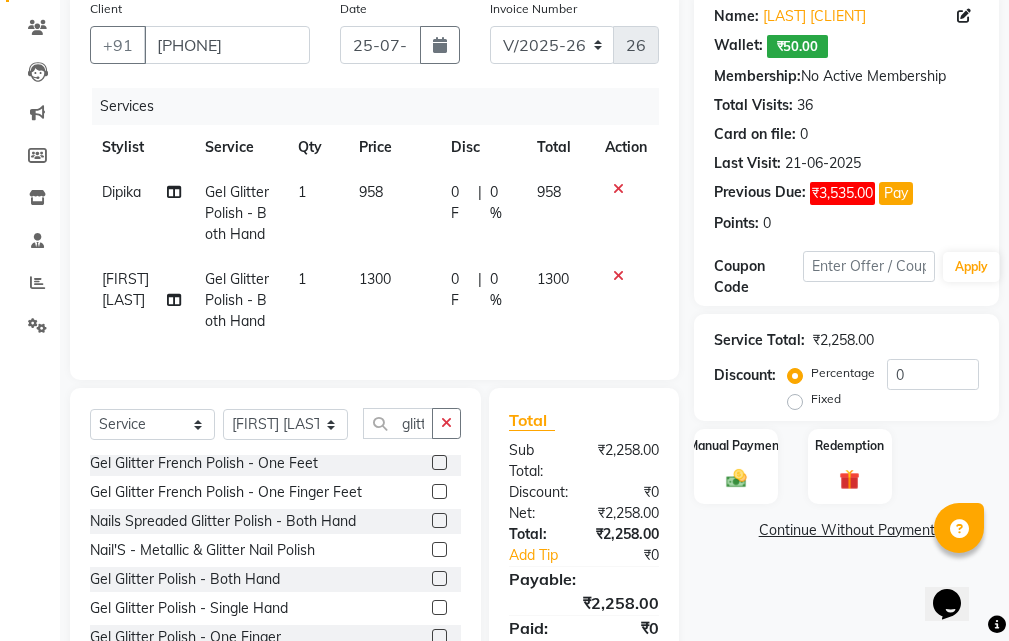 click on "1300" 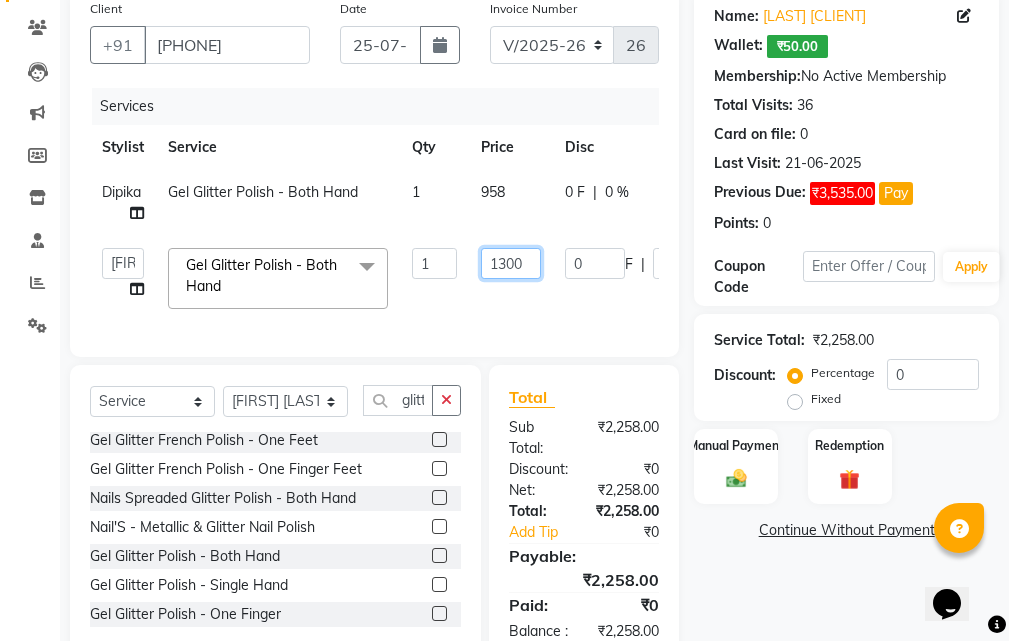 click on "1300" 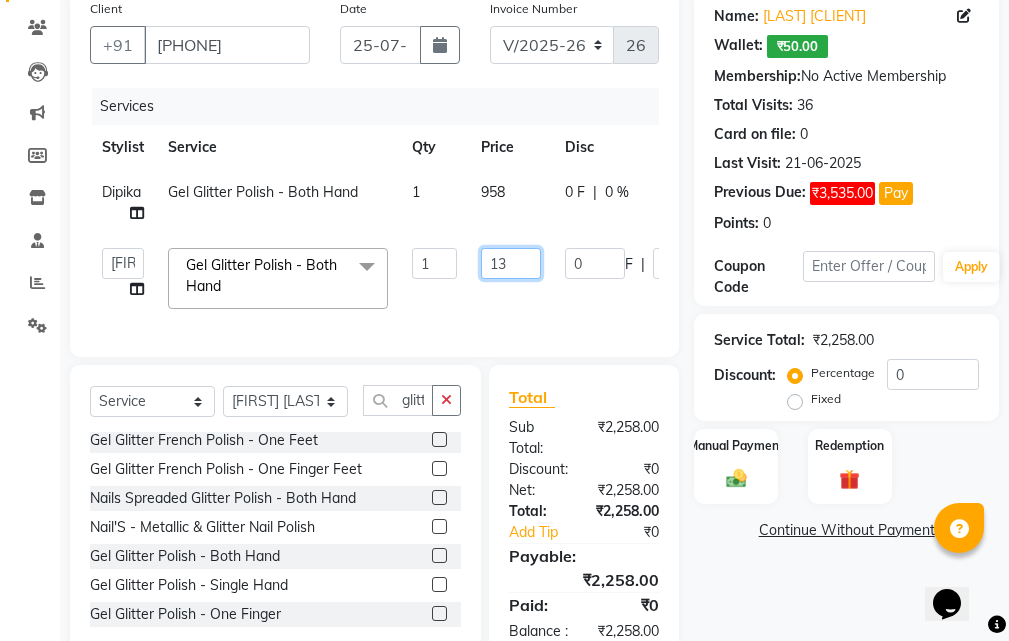 type on "1" 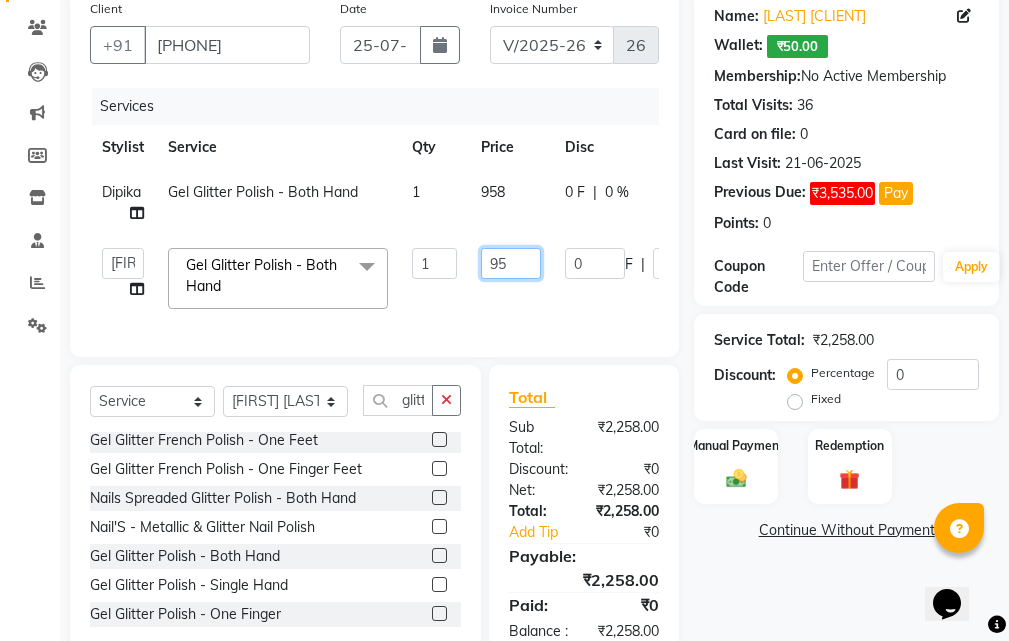 type on "958" 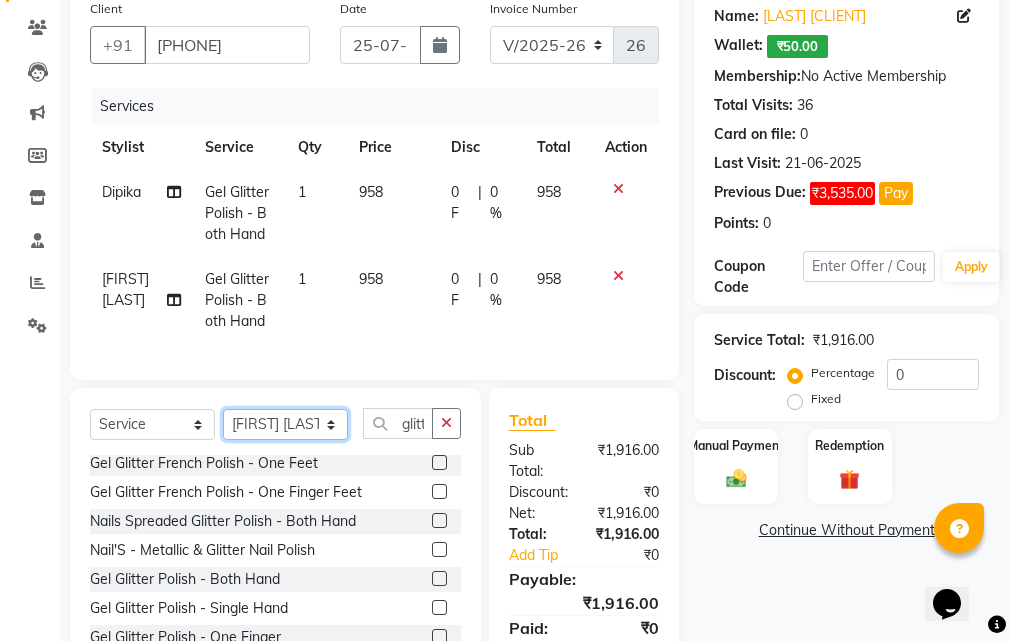click on "Select  Service  Product  Membership  Package Voucher Prepaid Gift Card  Select Stylist Arjun Sir Dipesh Dipika Himanshu Patel kabir uddin Kajal Mam Mahesh Manager pratiksha bomble Priyanka Navnath Ghayal Ravina Gouri Rupa Kashyap Samta Gouri sandy Shreya Thadeshwar  Taj Ahamad Umesh glitt Gel Glitter French Polish - Both Hand  Gel Glitter French Polish - One Hand  Gel Glitter French Polish - One Finger  Gel Glitter French Polish - Both Feet  Gel Glitter French Polish - One Feet  Gel Glitter French Polish - One Finger Feet  Nails Spreaded Glitter Polish - Both Hand  Nail'S - Metallic & Glitter Nail Polish  Gel Glitter Polish - Both Hand  Gel Glitter Polish - Single Hand  Gel Glitter Polish - One Finger  Gel Glitter Polish - Both Feet  Gel Glitter Polish - One Feet  Gel Glitter Polish - One Feet Finger" 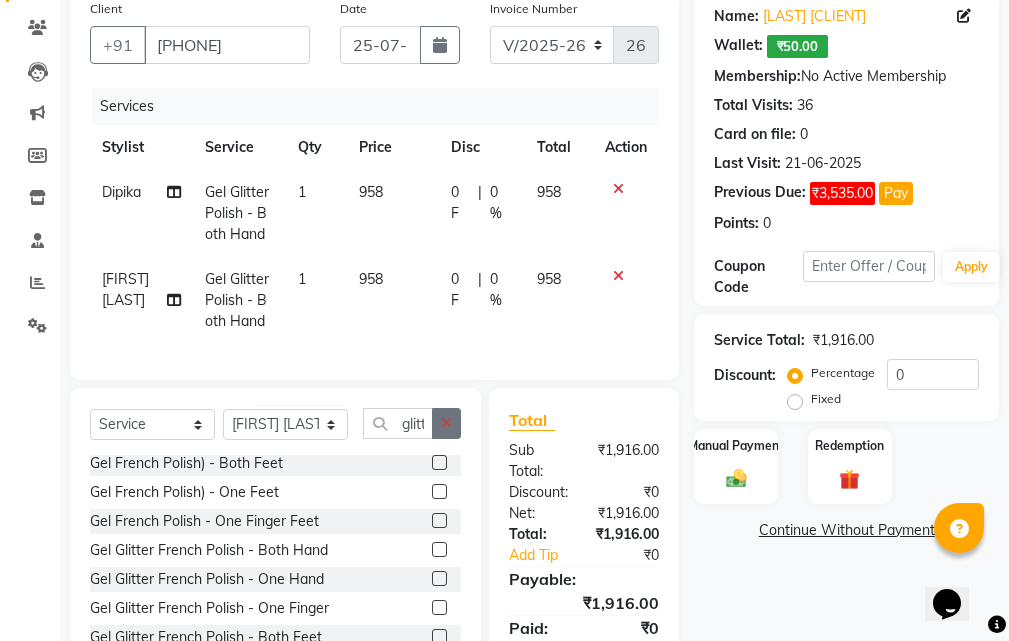 click 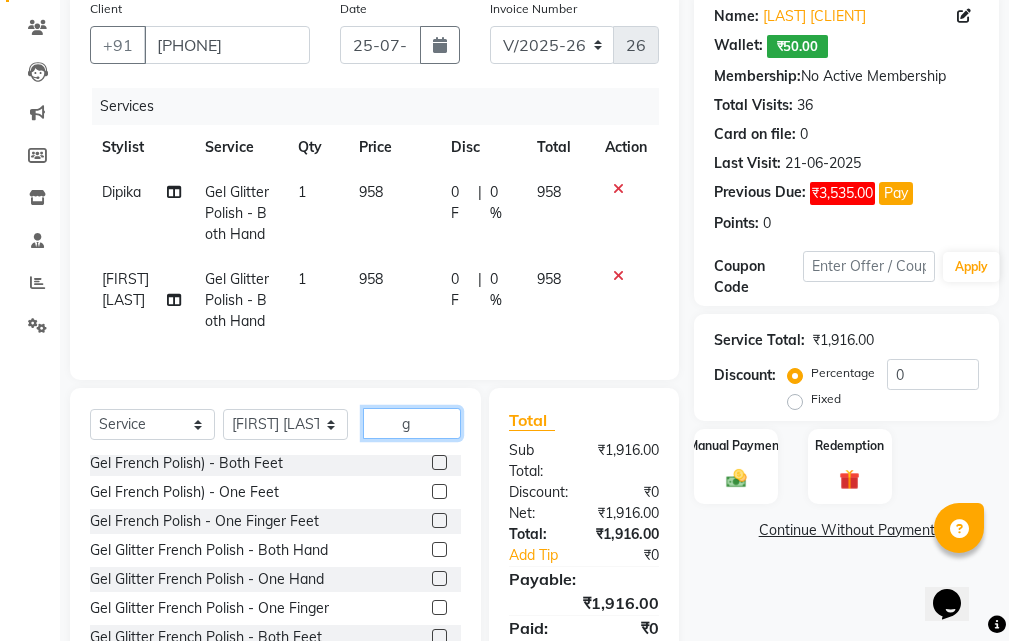 scroll, scrollTop: 91, scrollLeft: 0, axis: vertical 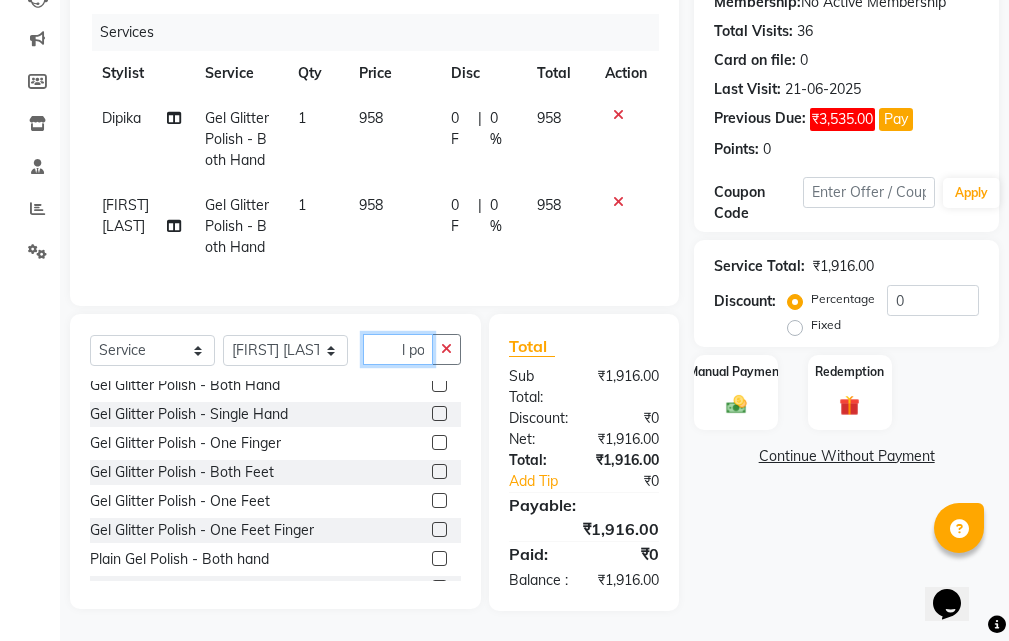 type on "gel po" 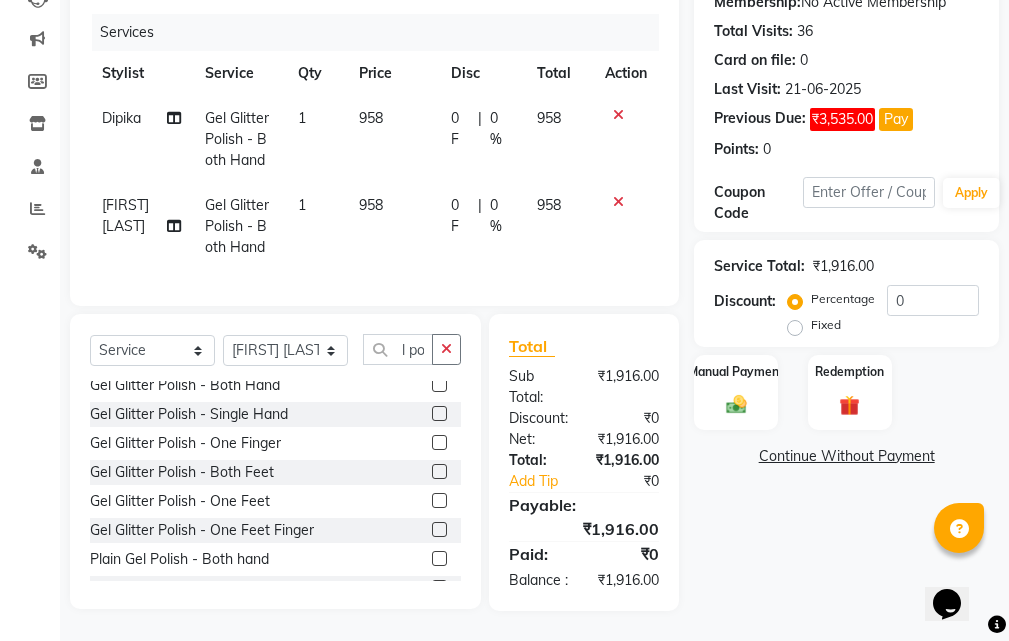 scroll, scrollTop: 0, scrollLeft: 0, axis: both 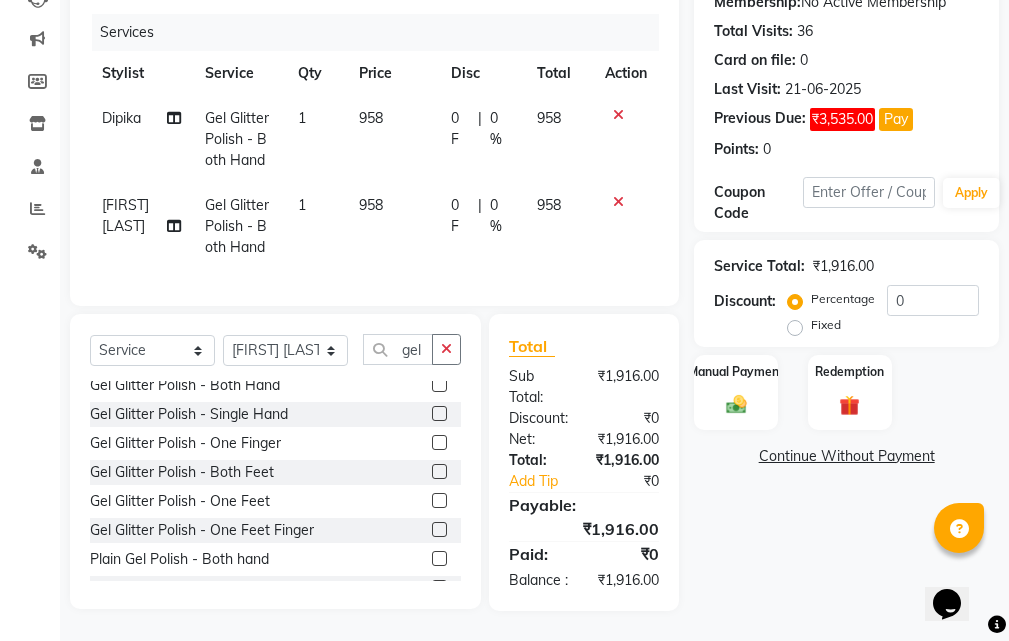 click 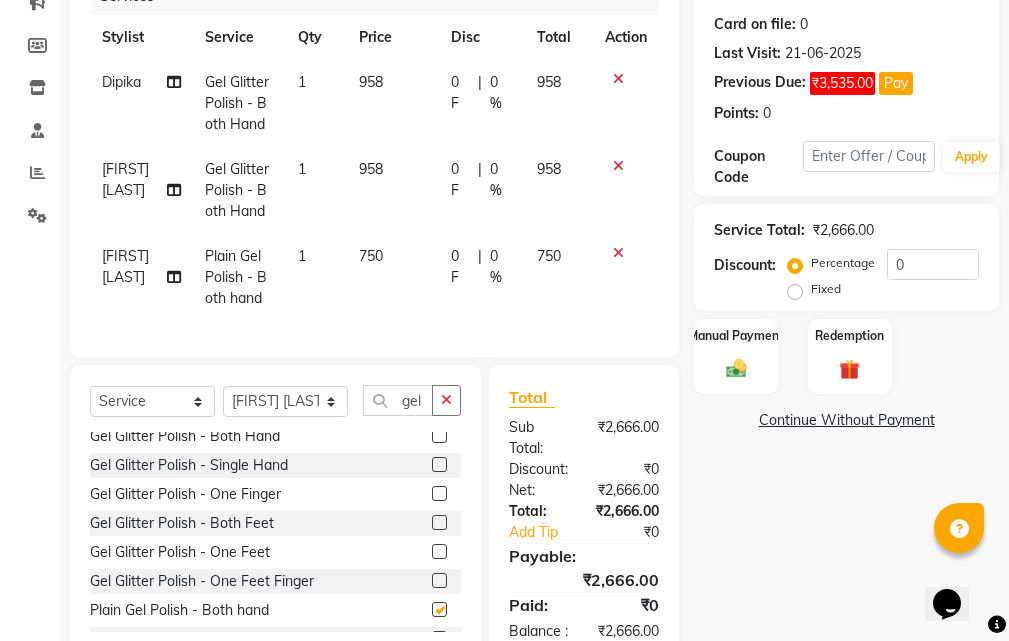 checkbox on "false" 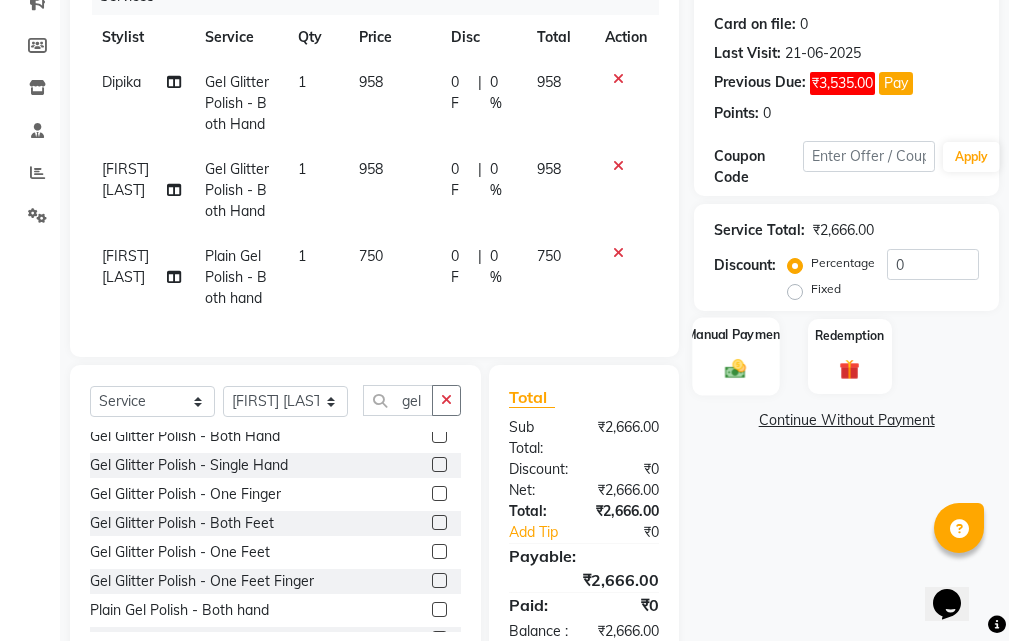 click on "Manual Payment" 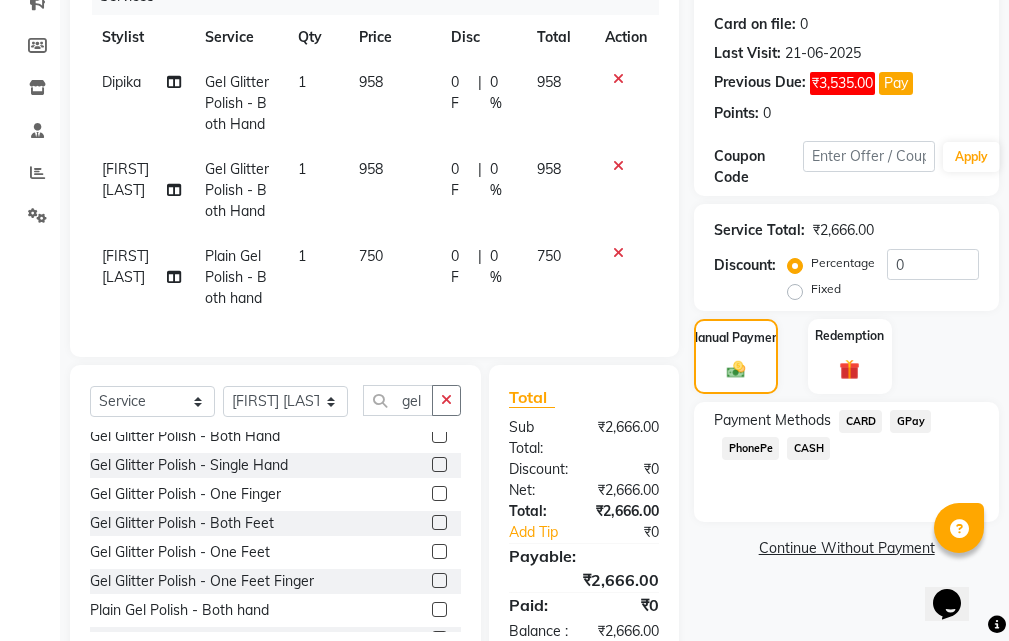 click on "958" 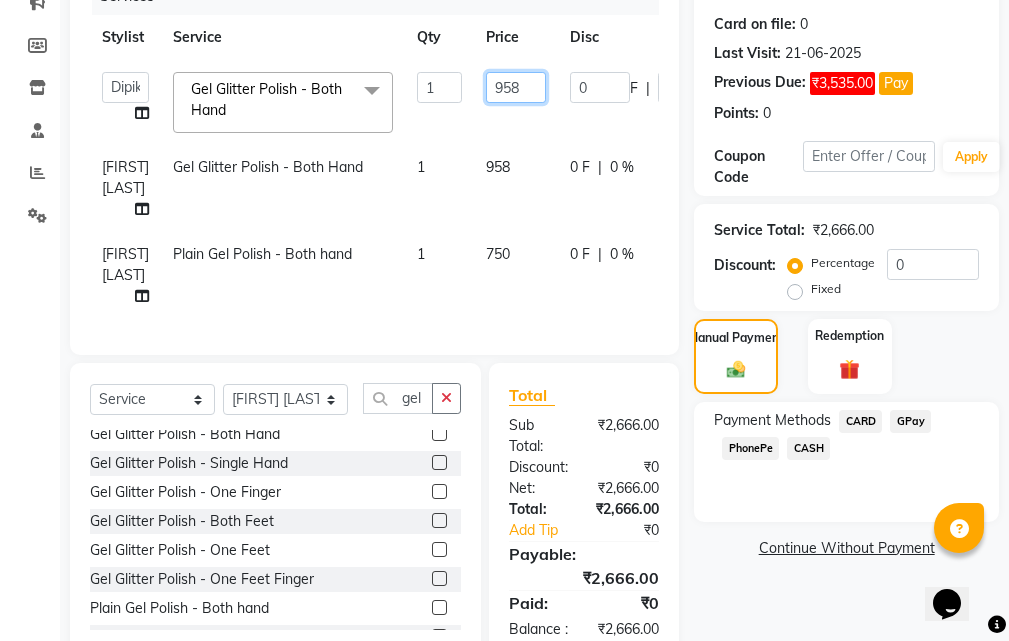 click on "958" 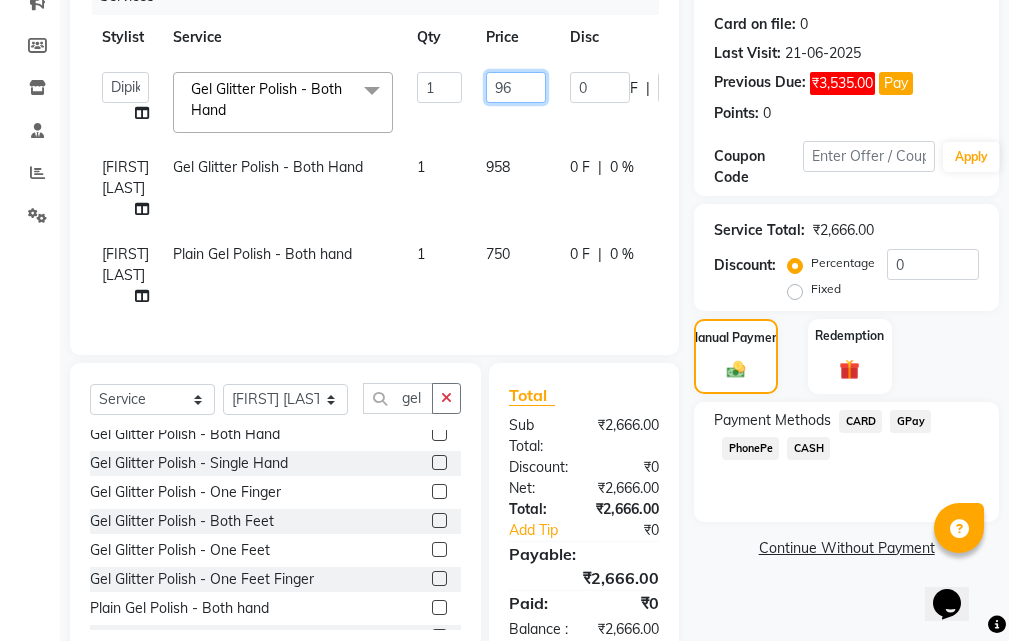type on "960" 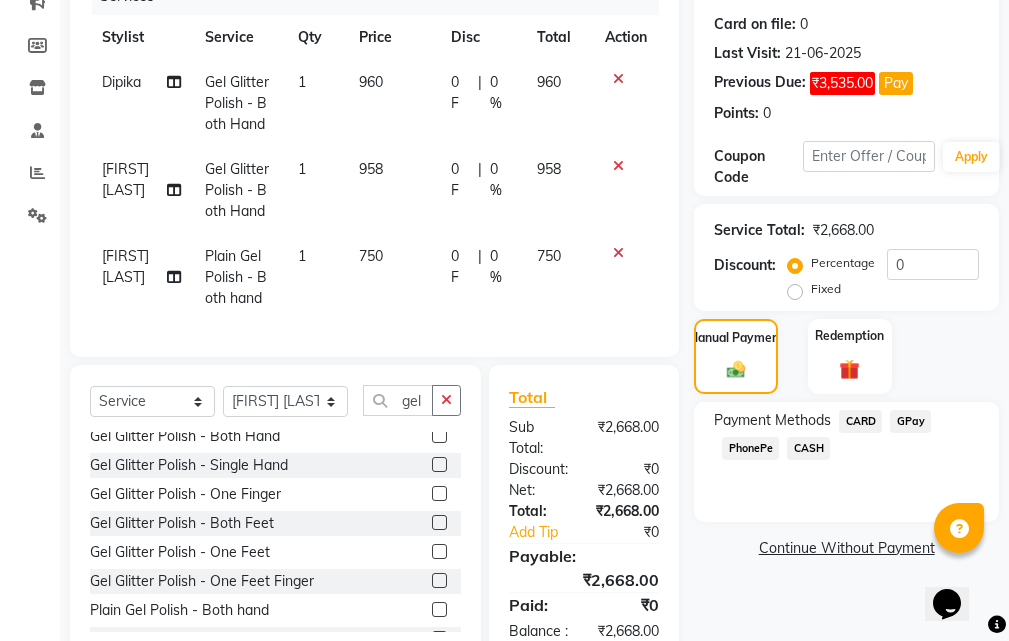 click on "[FIRST] [LAST] Gel Glitter Polish - Both Hand 1 958 0 F | 0 % 958" 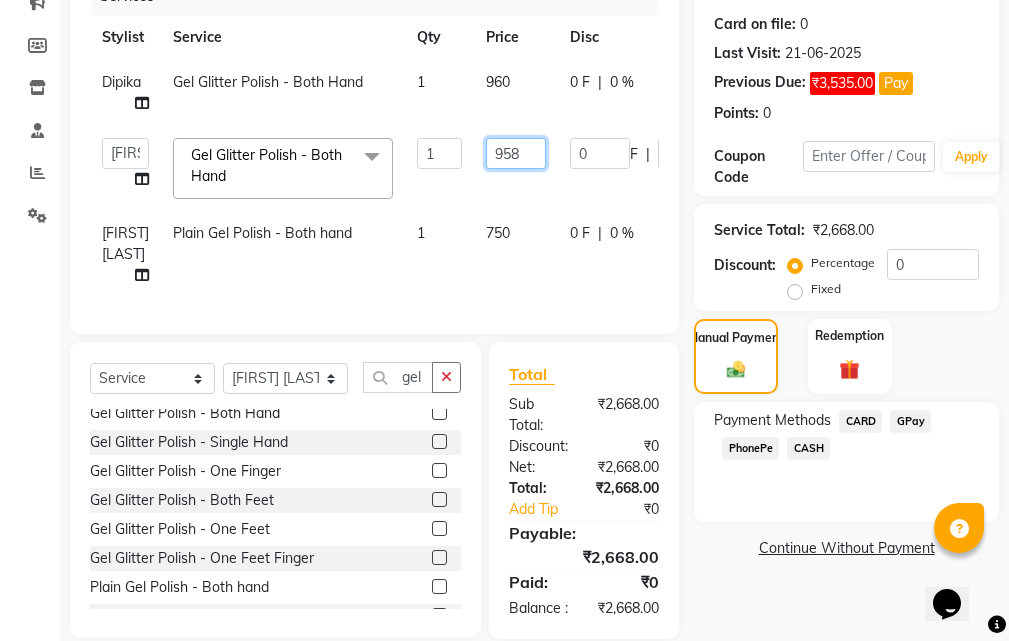 click on "958" 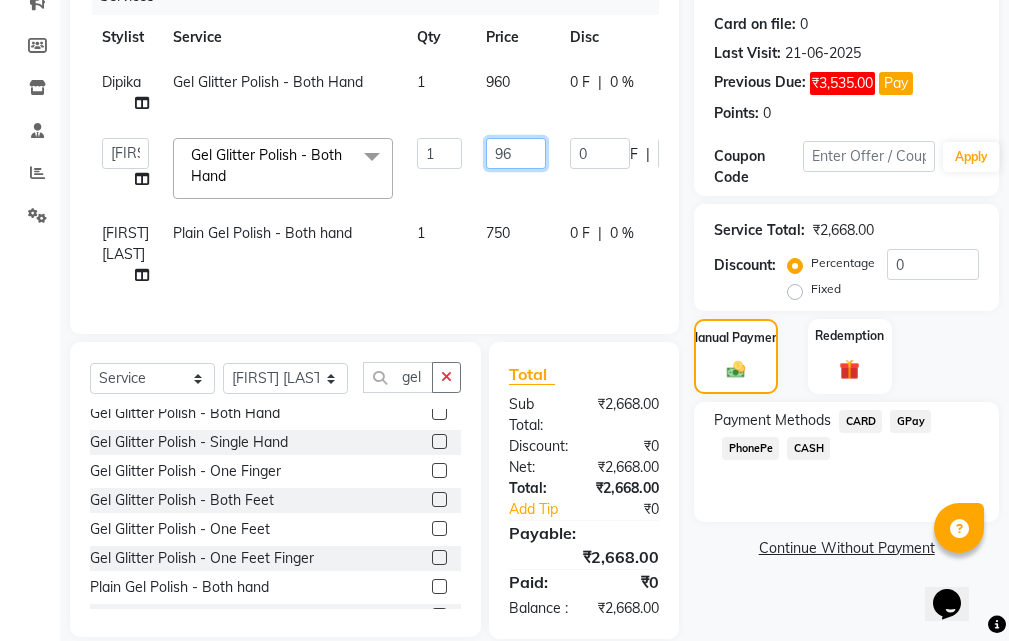 type on "960" 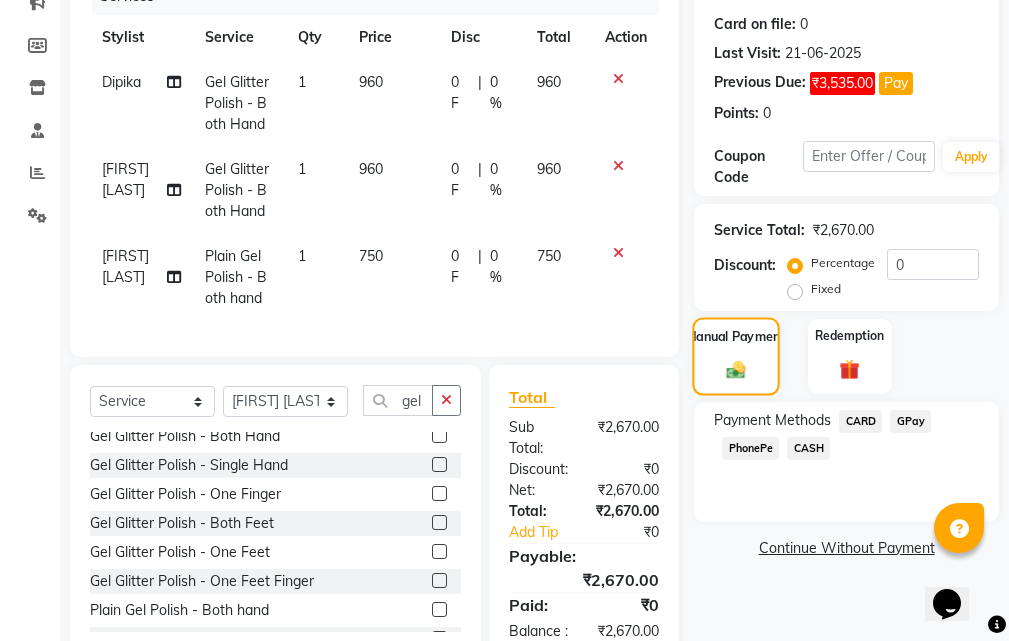 click on "Manual Payment" 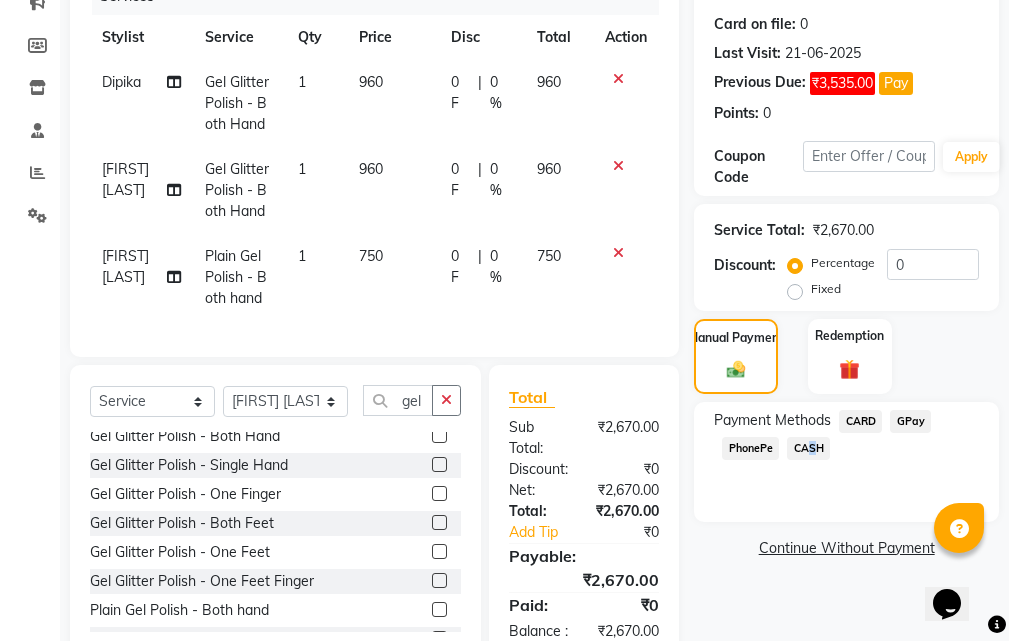 drag, startPoint x: 804, startPoint y: 446, endPoint x: 818, endPoint y: 462, distance: 21.260292 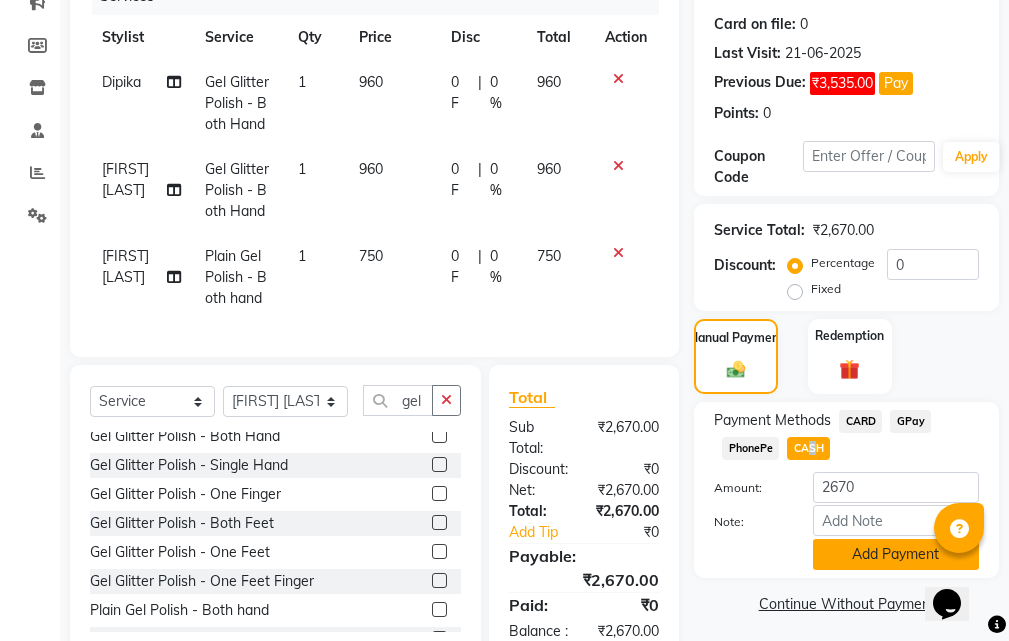 click on "Add Payment" 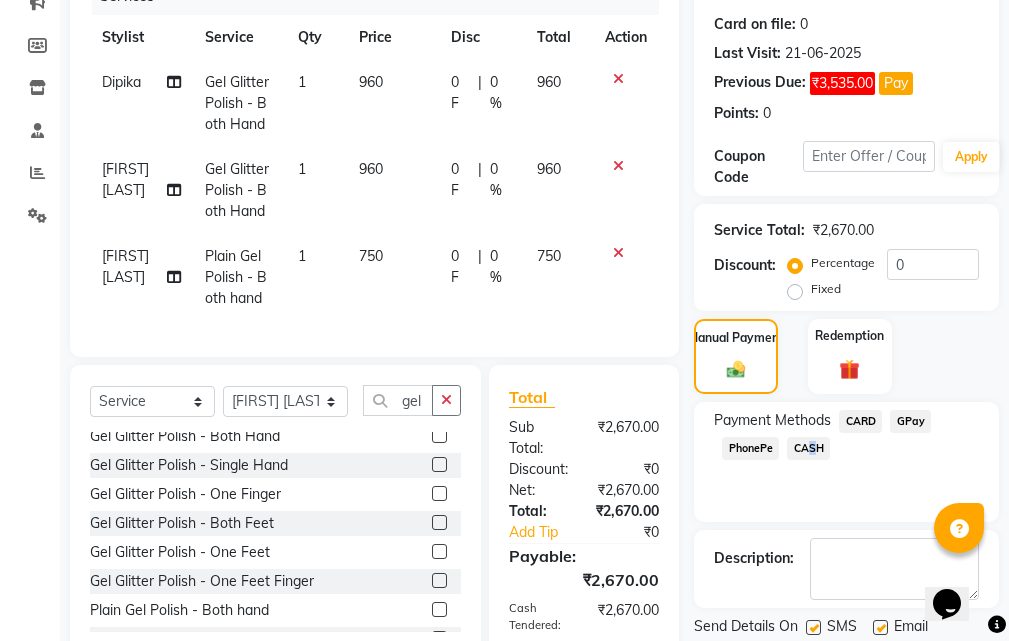 click 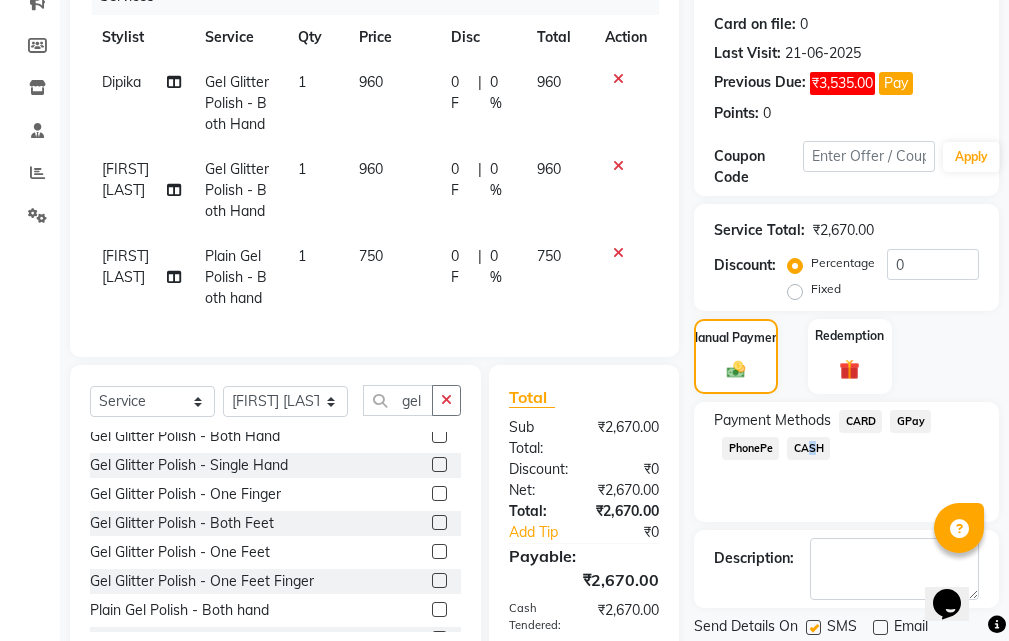 scroll, scrollTop: 488, scrollLeft: 0, axis: vertical 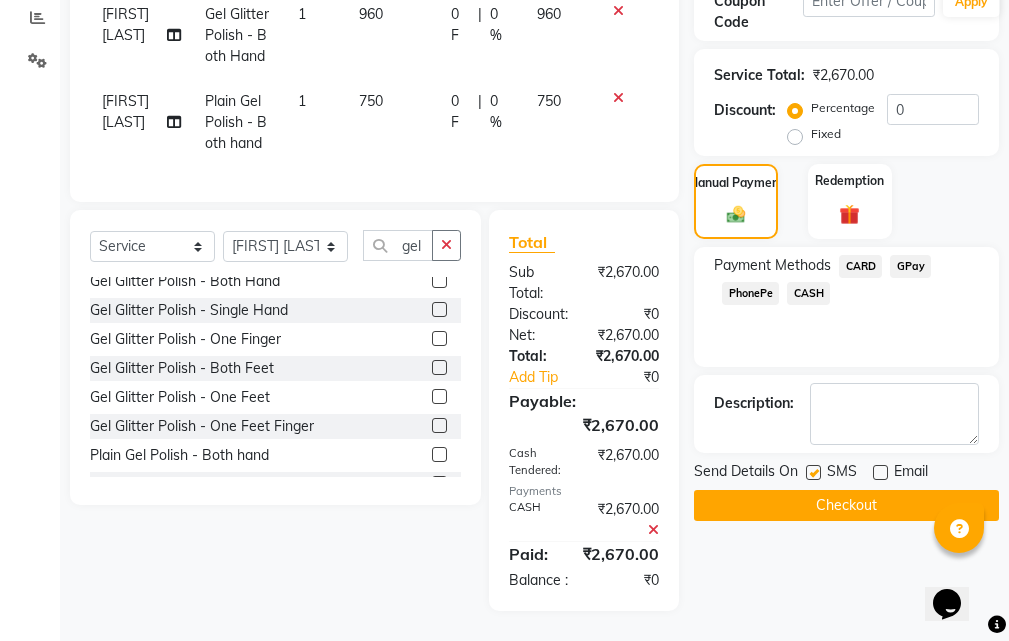 click 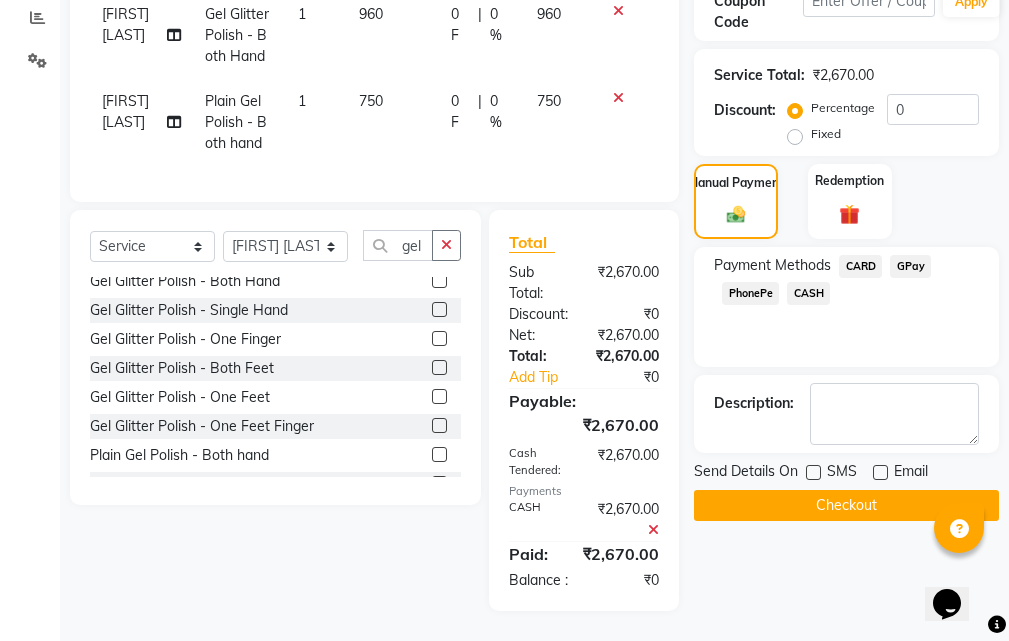 click on "Checkout" 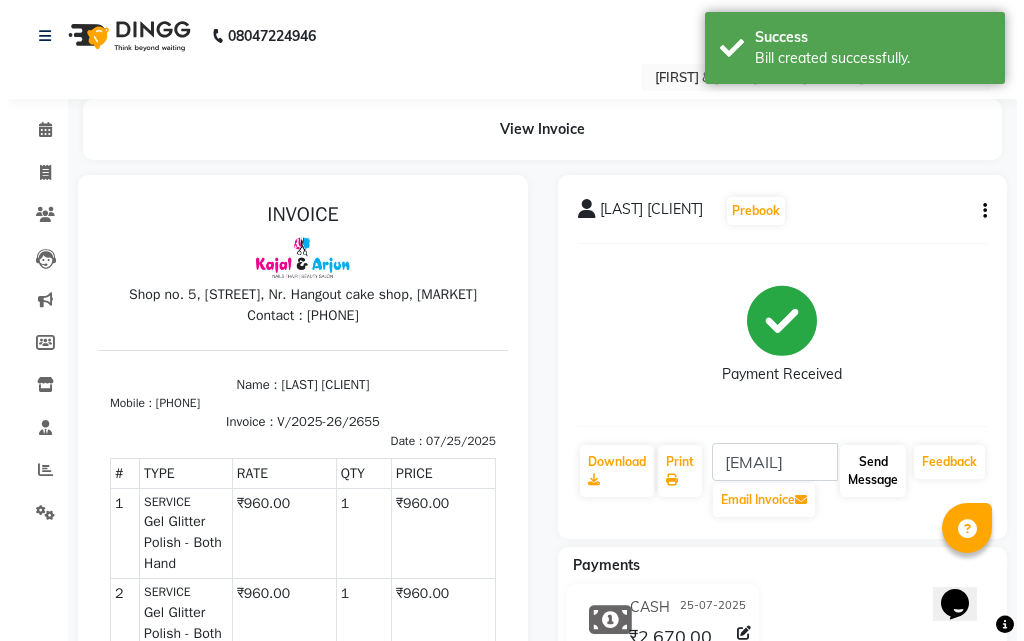 scroll, scrollTop: 0, scrollLeft: 0, axis: both 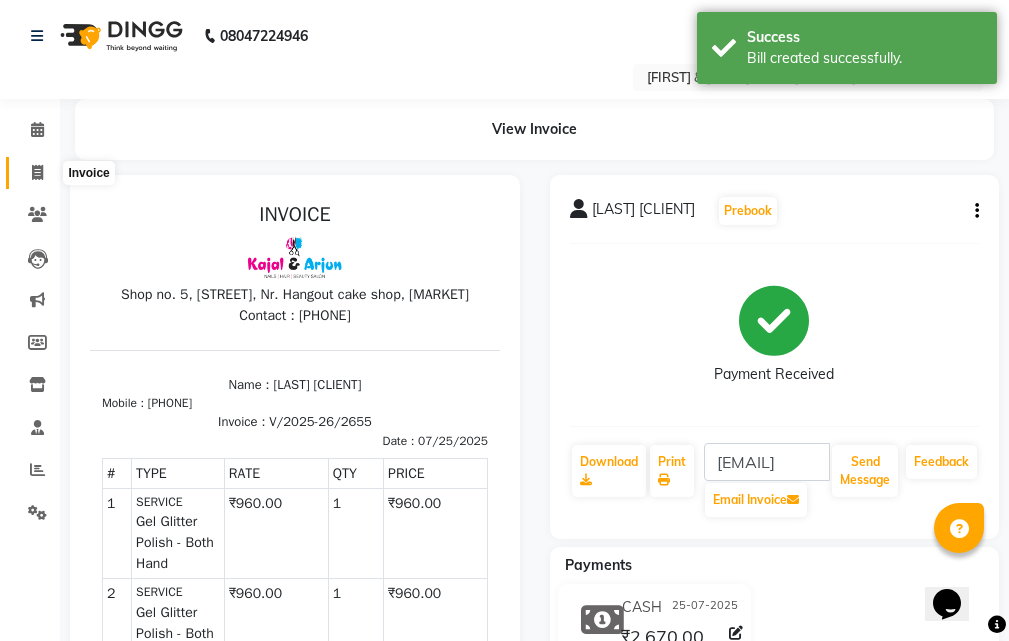 click 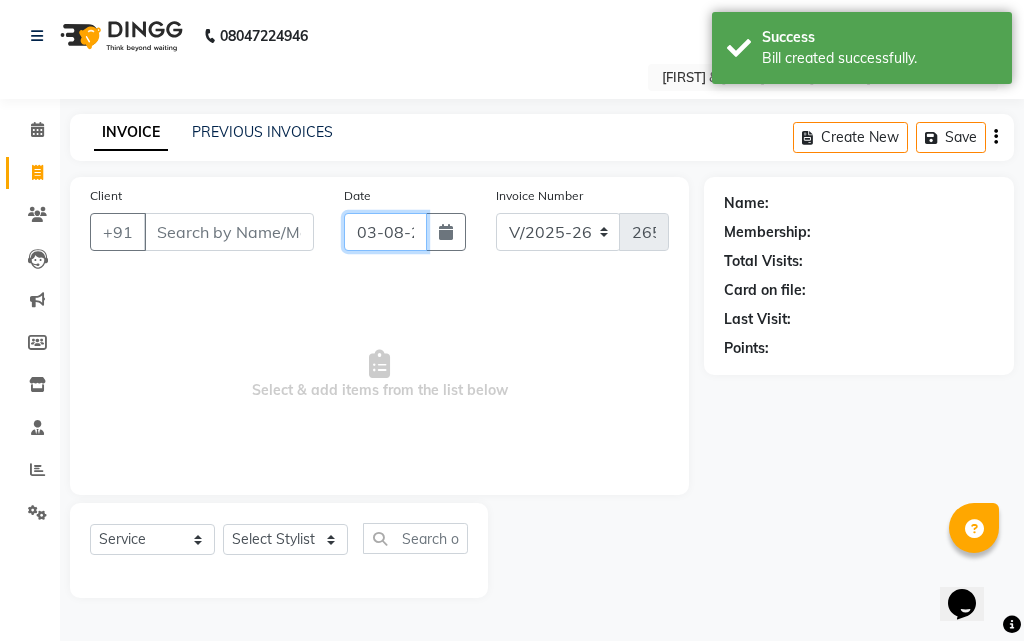 click on "03-08-2025" 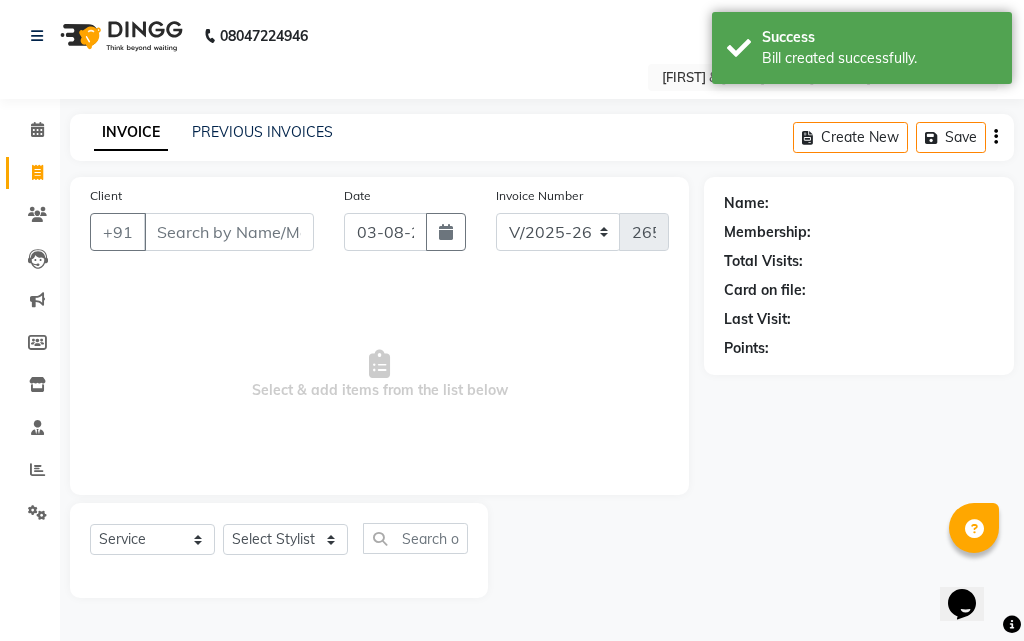 select on "8" 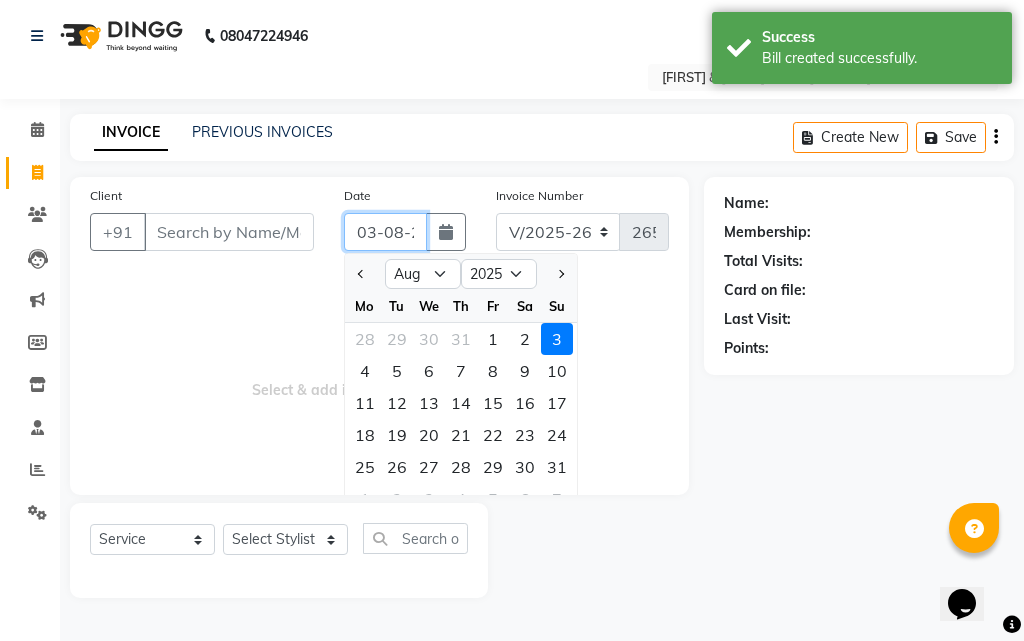 click on "03-08-2025" 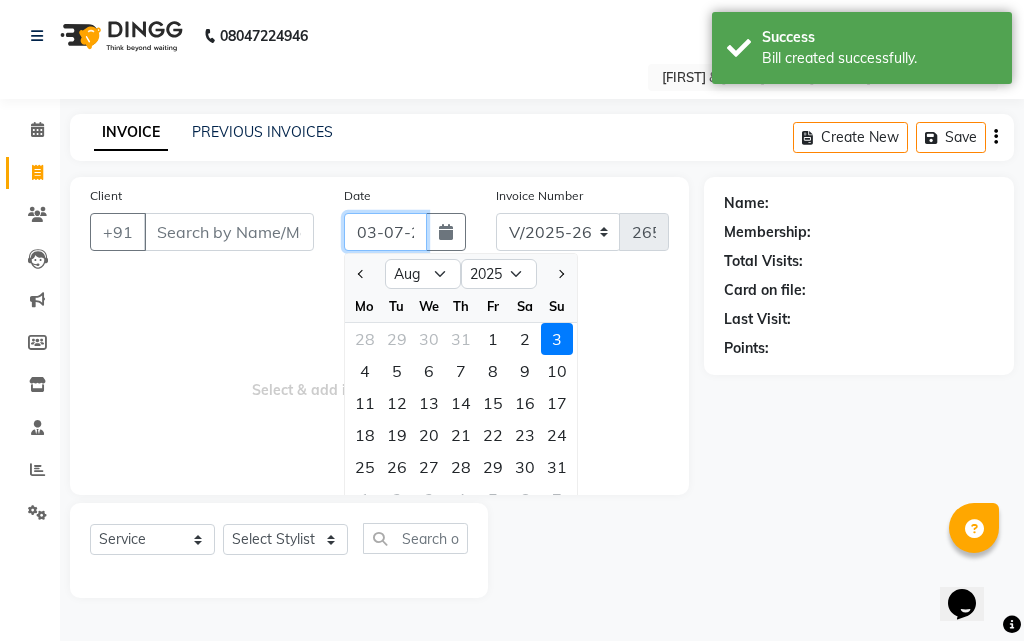 click on "03-07-2025" 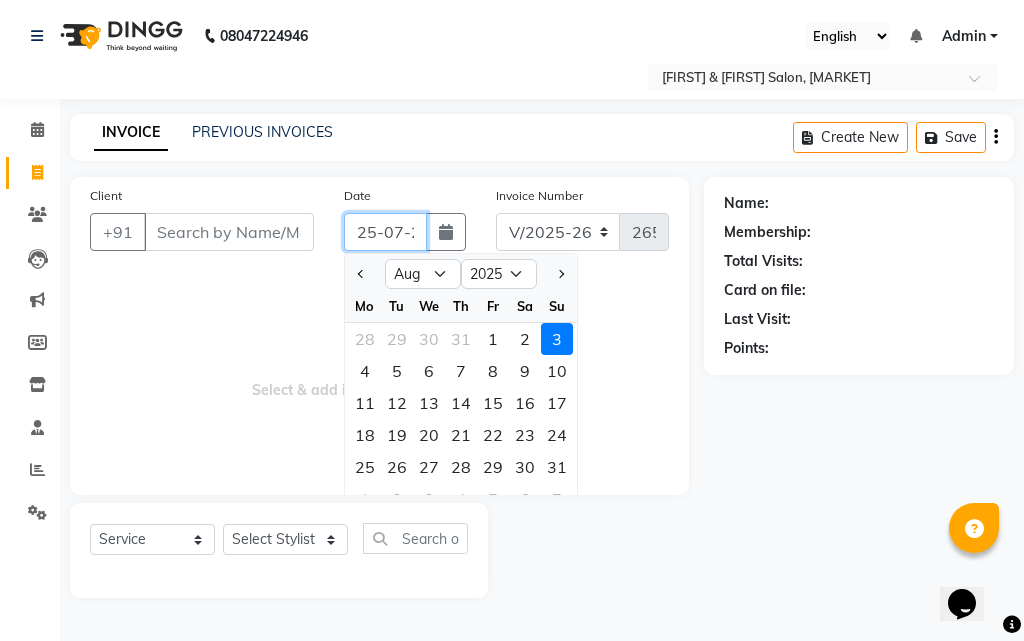 type on "25-07-2025" 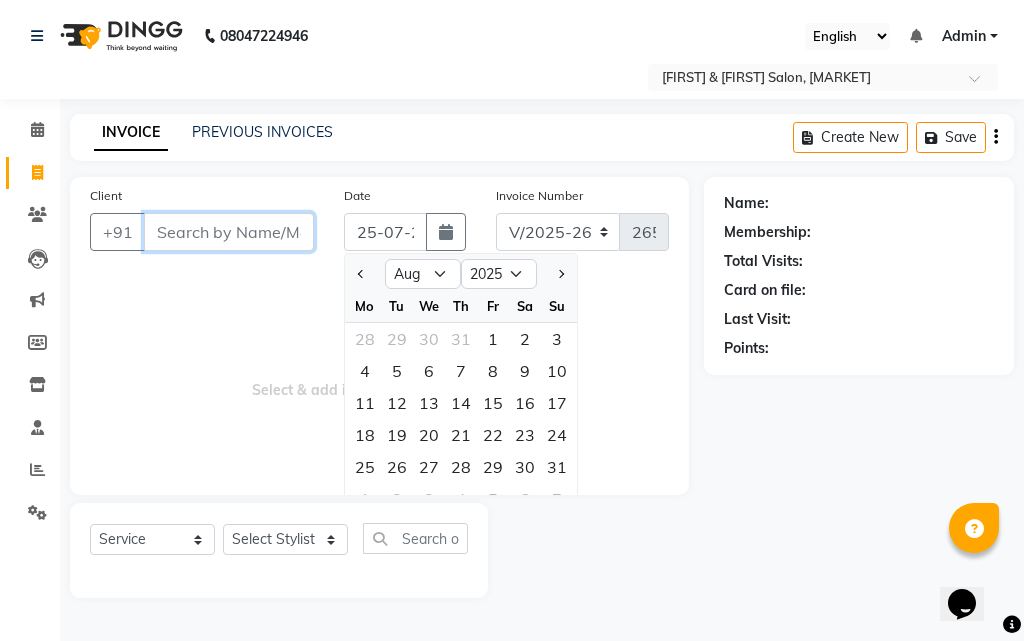 click on "Client" at bounding box center [229, 232] 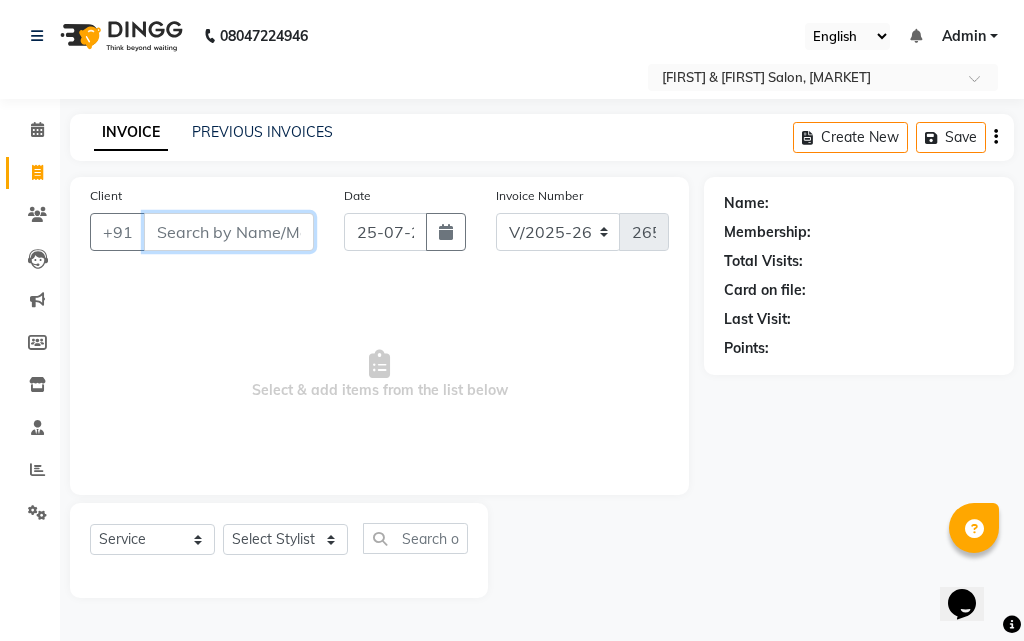 click on "Client" at bounding box center (229, 232) 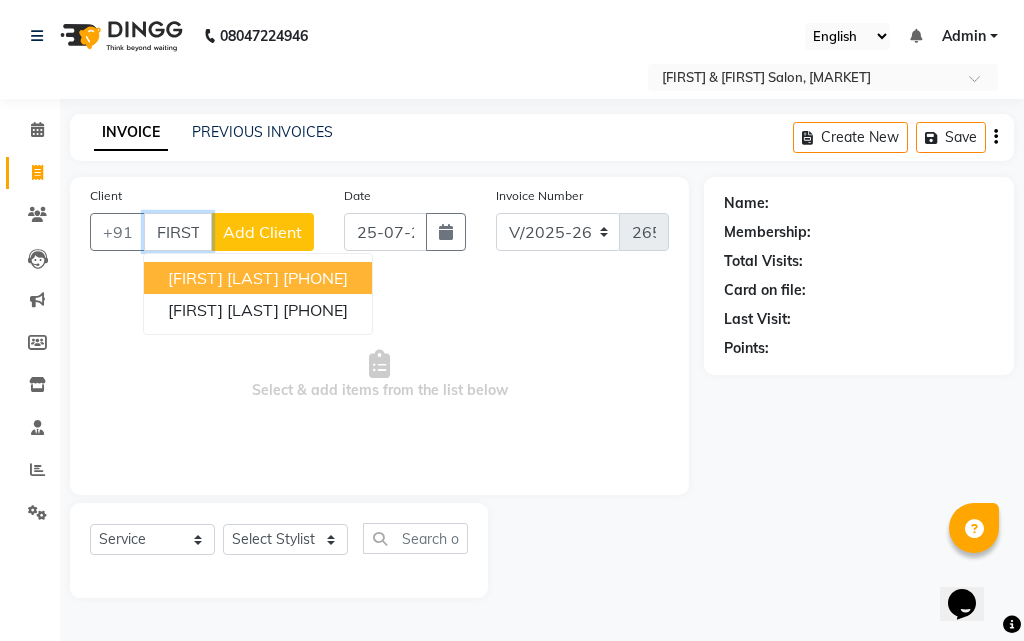 scroll, scrollTop: 0, scrollLeft: 15, axis: horizontal 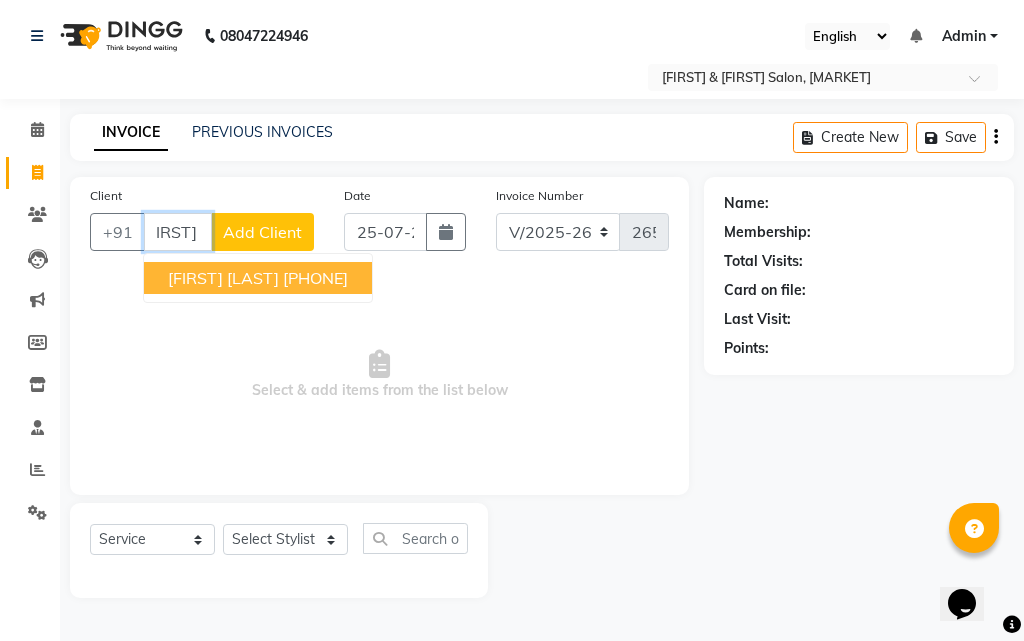 click on "[FIRST] [LAST]" at bounding box center (223, 278) 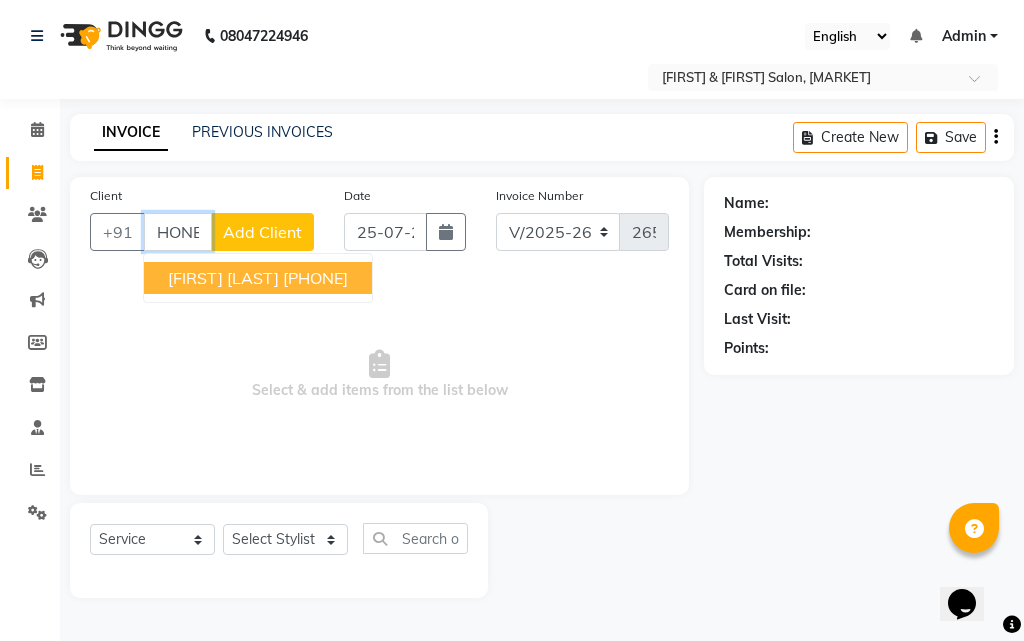 type on "[PHONE]" 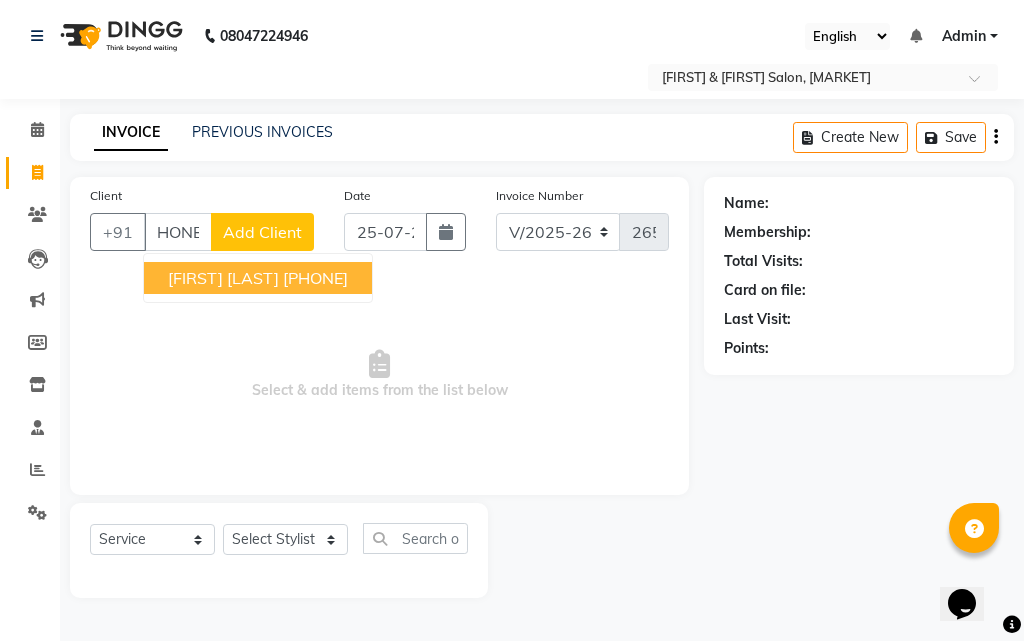 scroll, scrollTop: 0, scrollLeft: 0, axis: both 